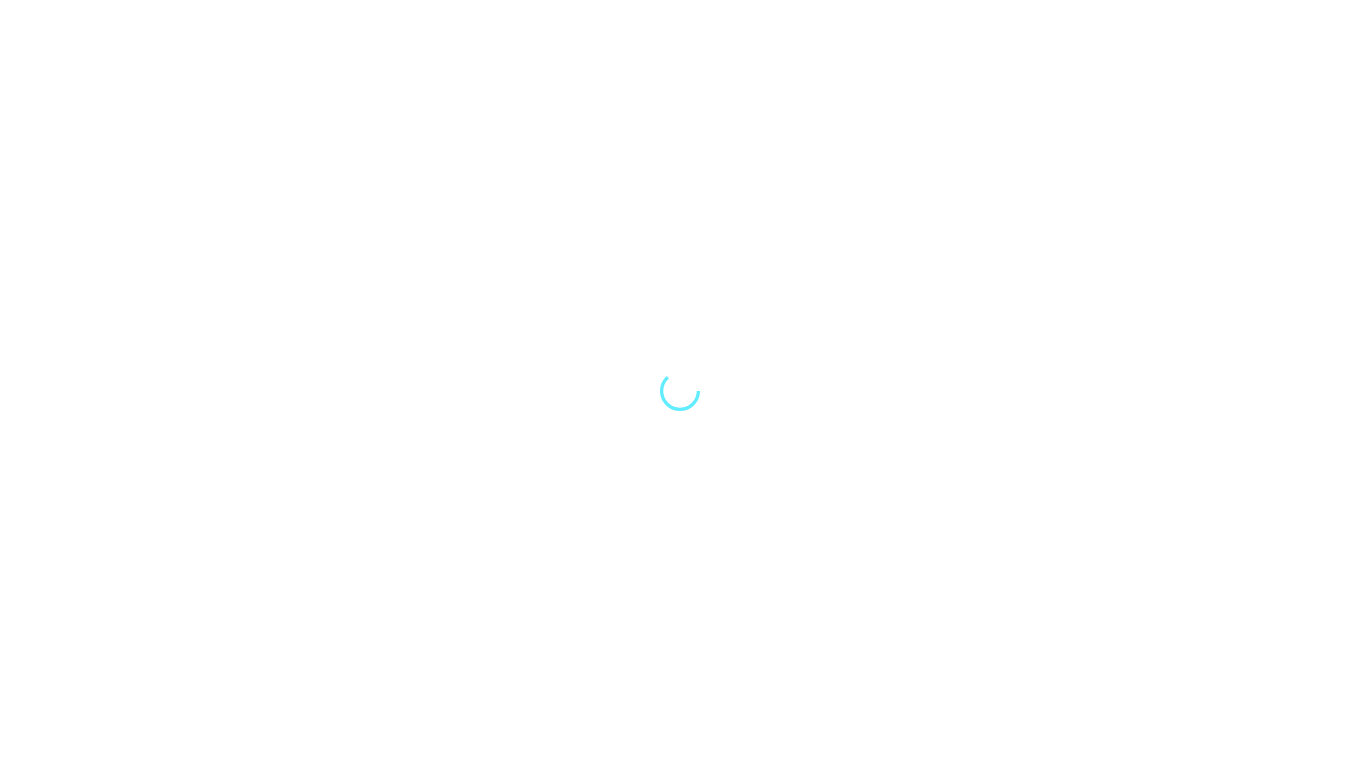 scroll, scrollTop: 0, scrollLeft: 0, axis: both 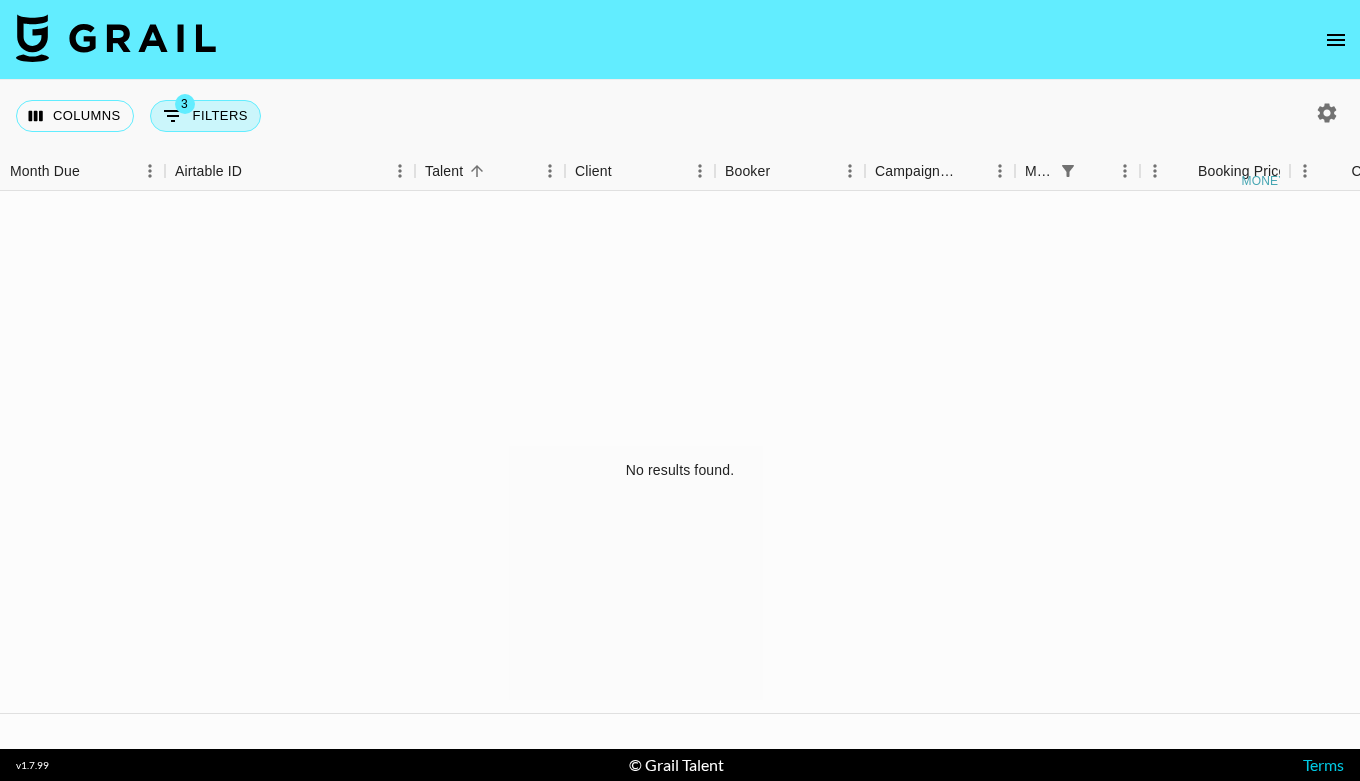 click on "3 Filters" at bounding box center [205, 116] 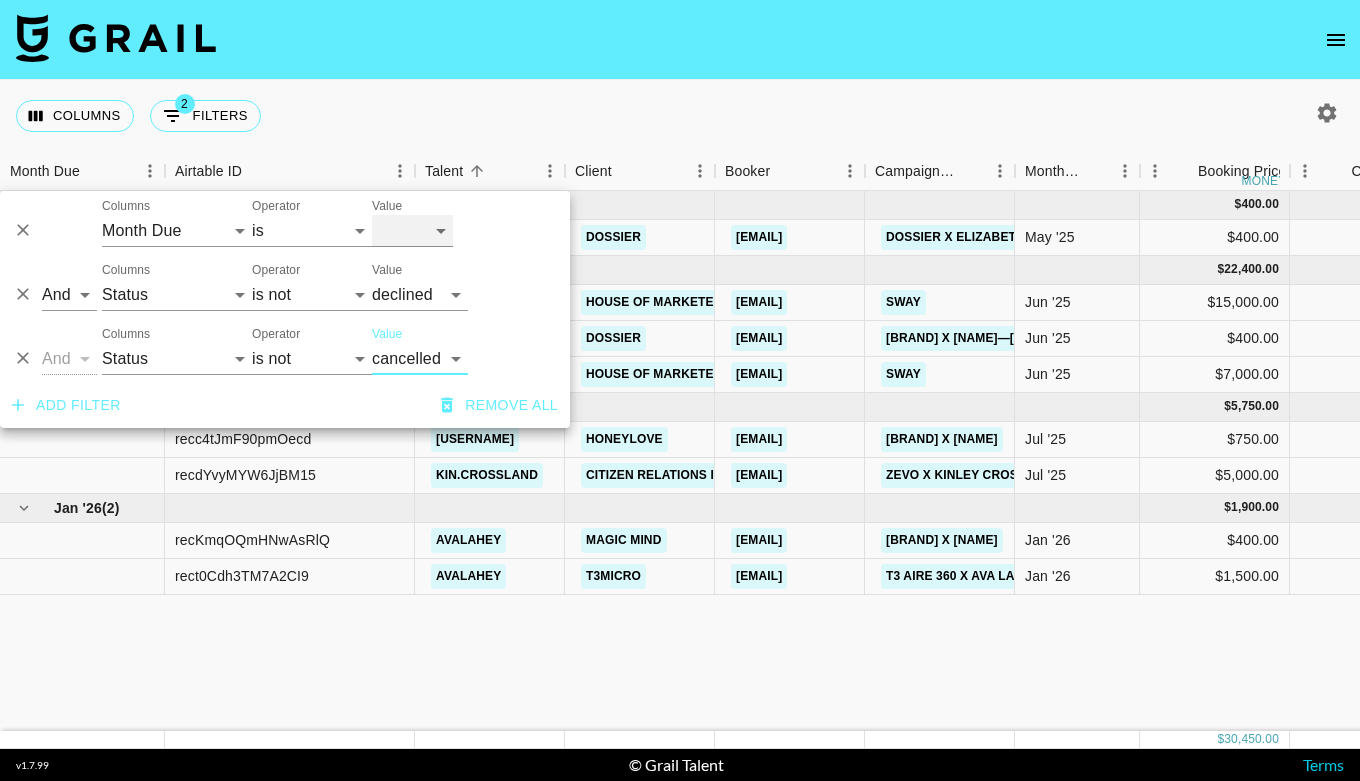 click on "Aug '26 Jul '26 Jun '26 May '26 Apr '26 Mar '26 Feb '26 Jan '26 Dec '25 Nov '25 Oct '25 Sep '25 Aug '25 Jul '25 Jun '25 May '25 Apr '25 Mar '25 Feb '25 Jan '25 Dec '24 Nov '24 Oct '24 Sep '24 Aug '24" at bounding box center (412, 231) 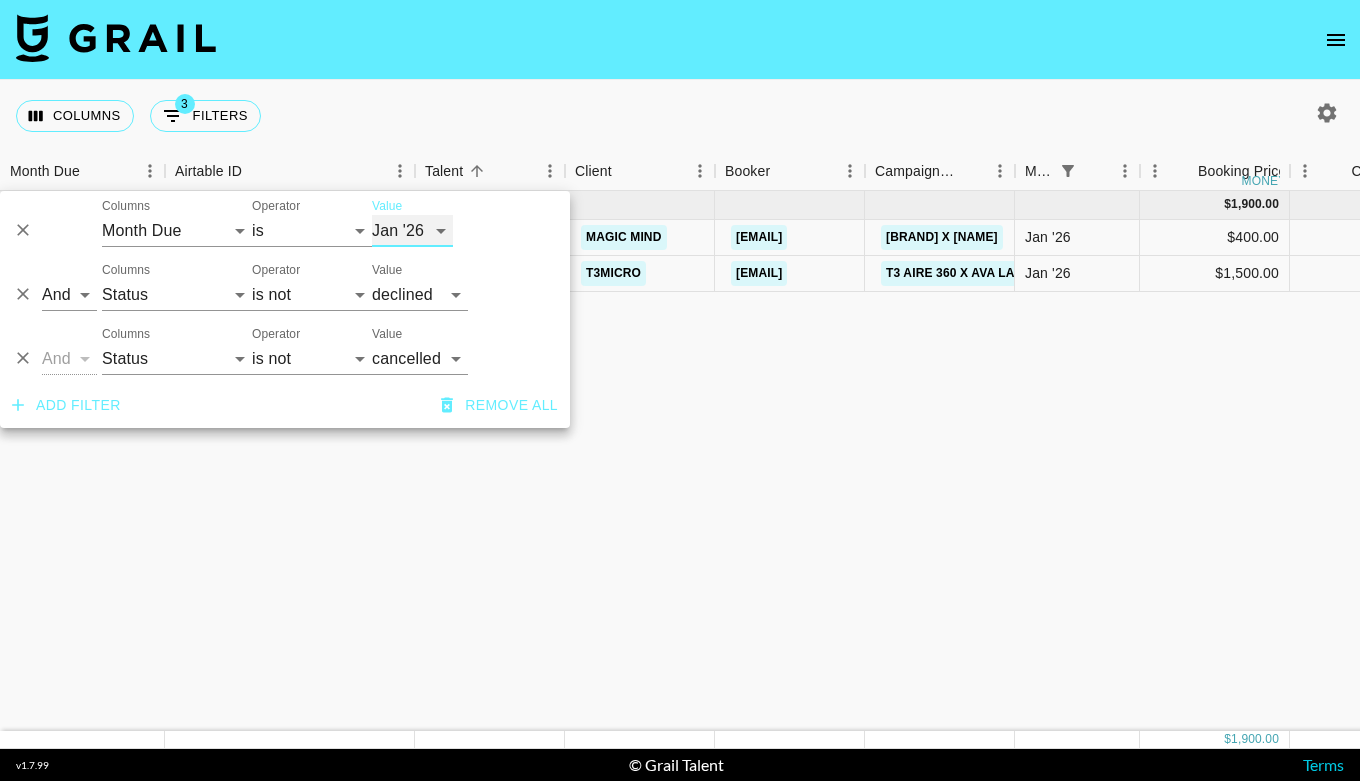 click on "Aug '26 Jul '26 Jun '26 May '26 Apr '26 Mar '26 Feb '26 Jan '26 Dec '25 Nov '25 Oct '25 Sep '25 Aug '25 Jul '25 Jun '25 May '25 Apr '25 Mar '25 Feb '25 Jan '25 Dec '24 Nov '24 Oct '24 Sep '24 Aug '24" at bounding box center [412, 231] 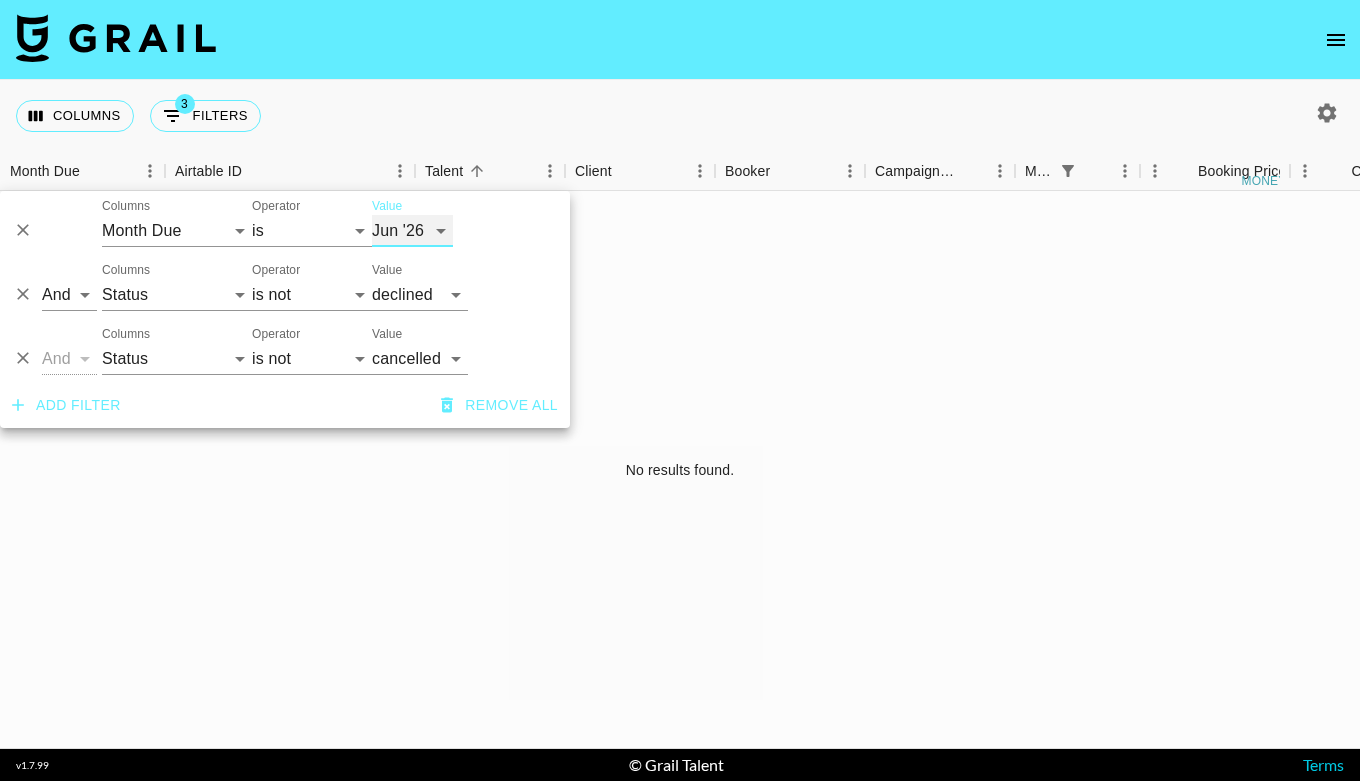 click on "Aug '26 Jul '26 Jun '26 May '26 Apr '26 Mar '26 Feb '26 Jan '26 Dec '25 Nov '25 Oct '25 Sep '25 Aug '25 Jul '25 Jun '25 May '25 Apr '25 Mar '25 Feb '25 Jan '25 Dec '24 Nov '24 Oct '24 Sep '24 Aug '24" at bounding box center [412, 231] 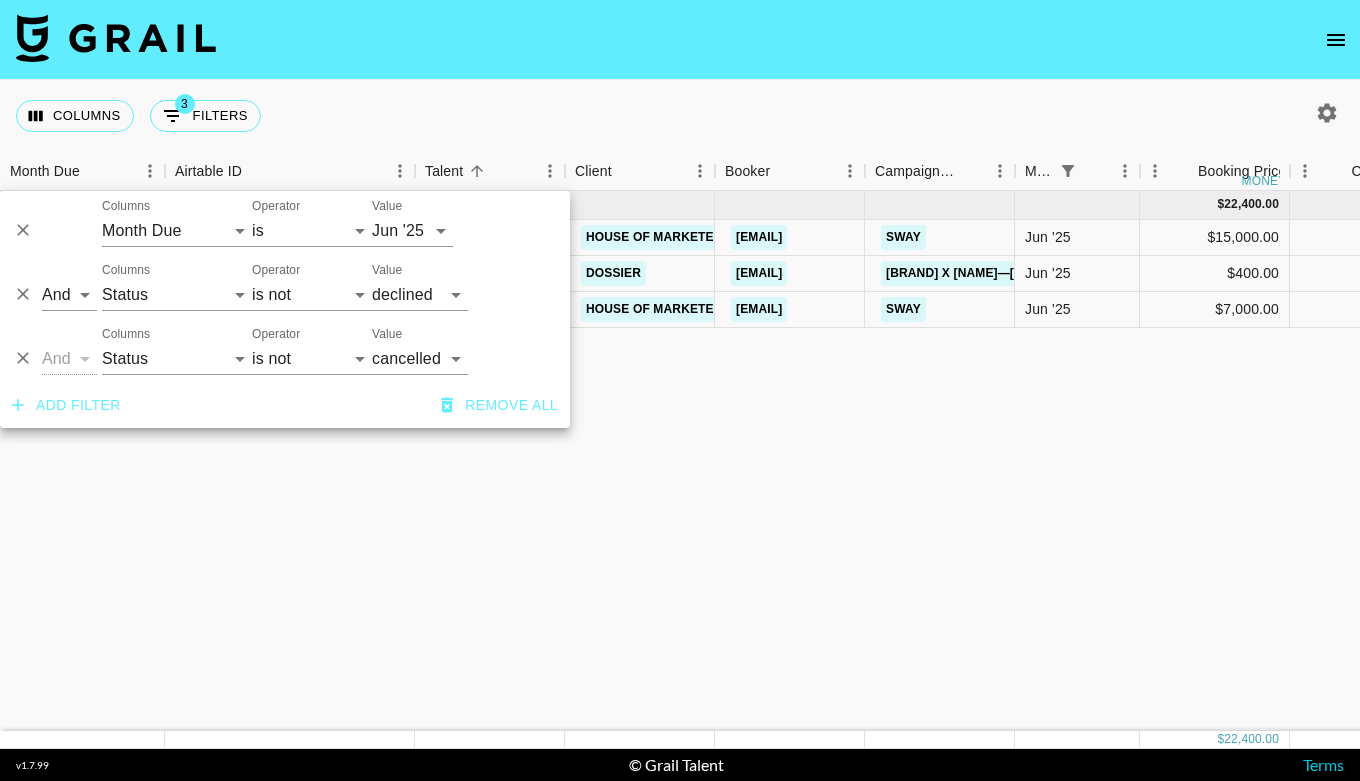 click on "Columns 3 Filters + Booking" at bounding box center (680, 116) 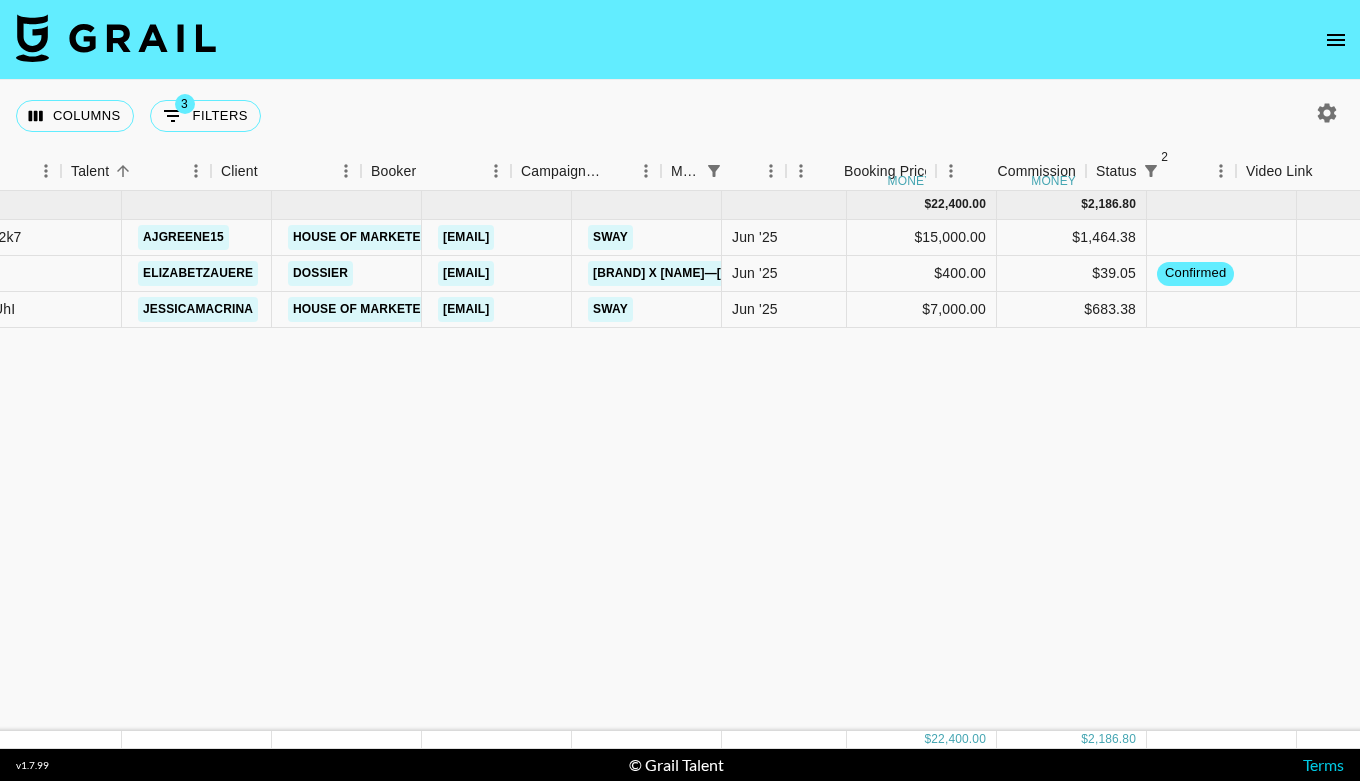 scroll, scrollTop: 0, scrollLeft: 255, axis: horizontal 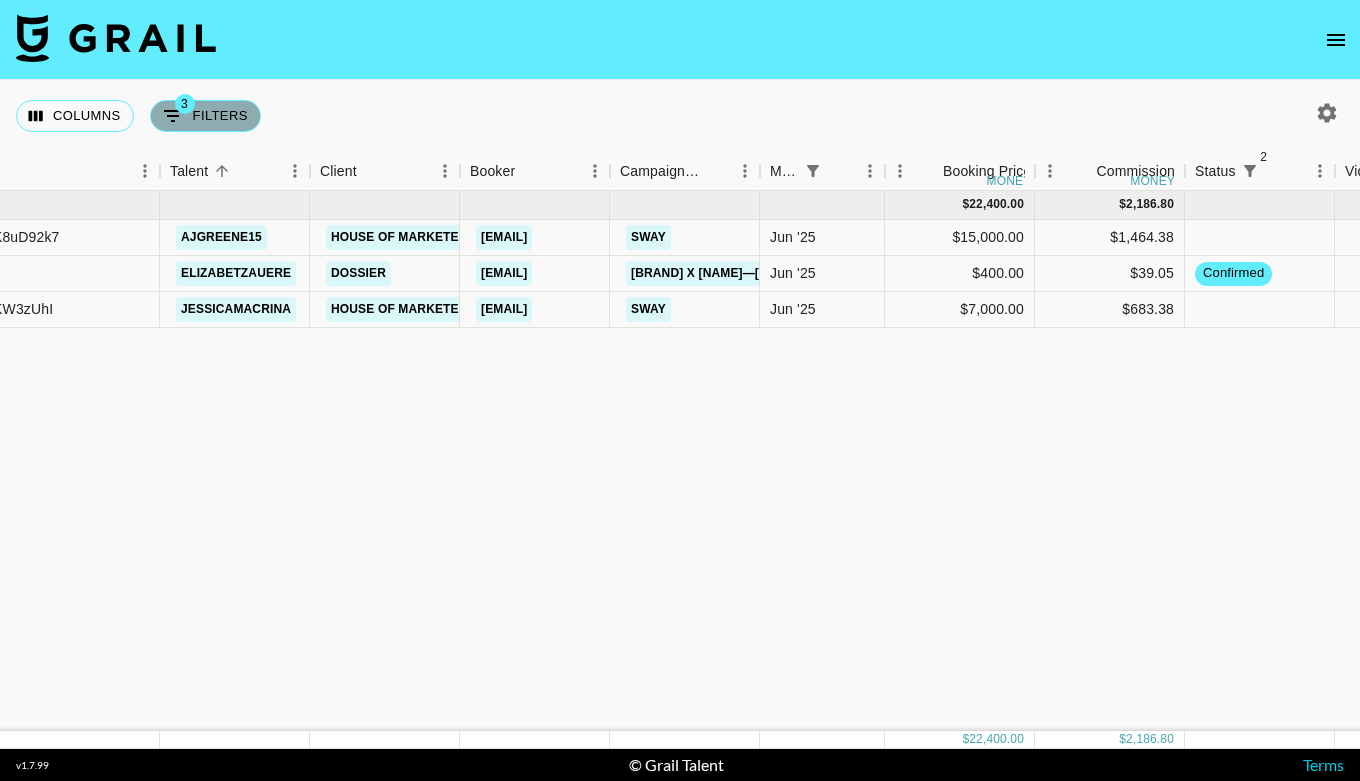 click on "3" at bounding box center (185, 104) 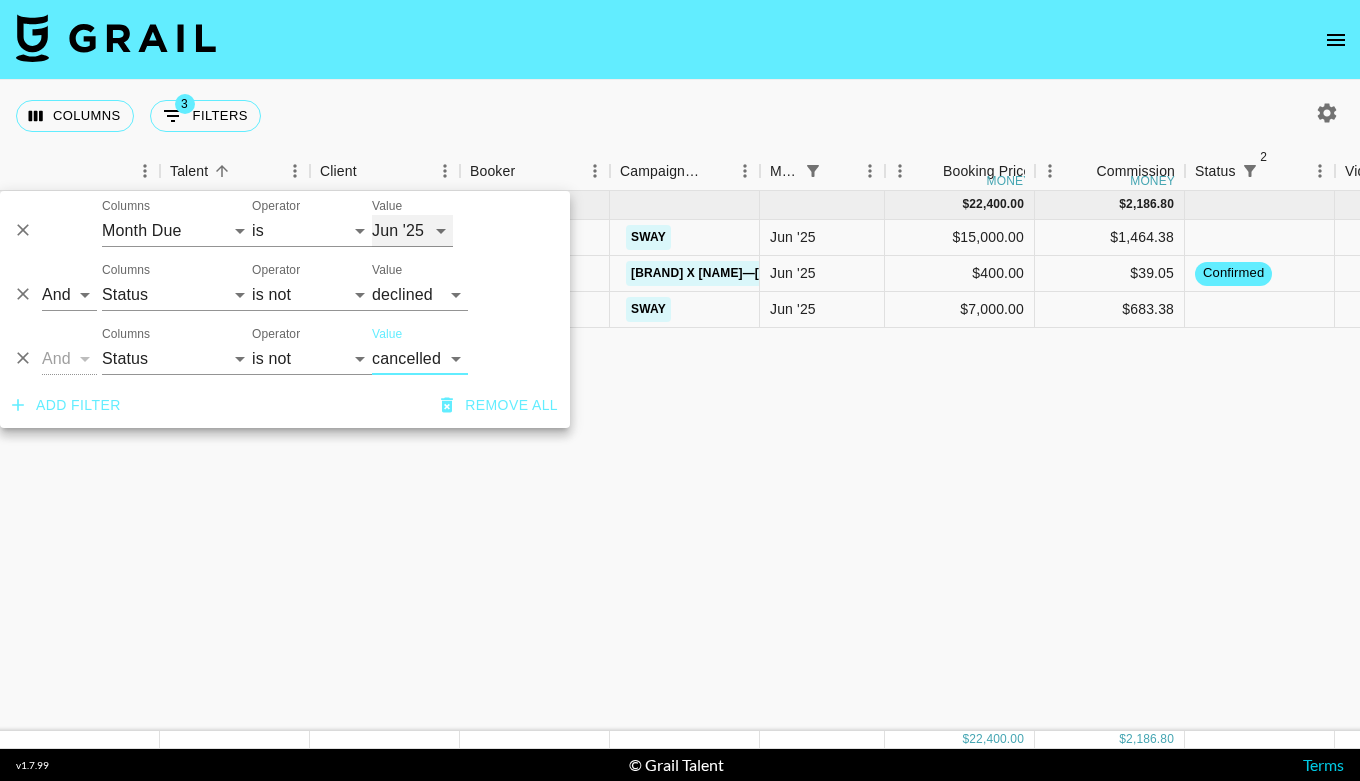 click on "Aug '26 Jul '26 Jun '26 May '26 Apr '26 Mar '26 Feb '26 Jan '26 Dec '25 Nov '25 Oct '25 Sep '25 Aug '25 Jul '25 Jun '25 May '25 Apr '25 Mar '25 Feb '25 Jan '25 Dec '24 Nov '24 Oct '24 Sep '24 Aug '24" at bounding box center [412, 231] 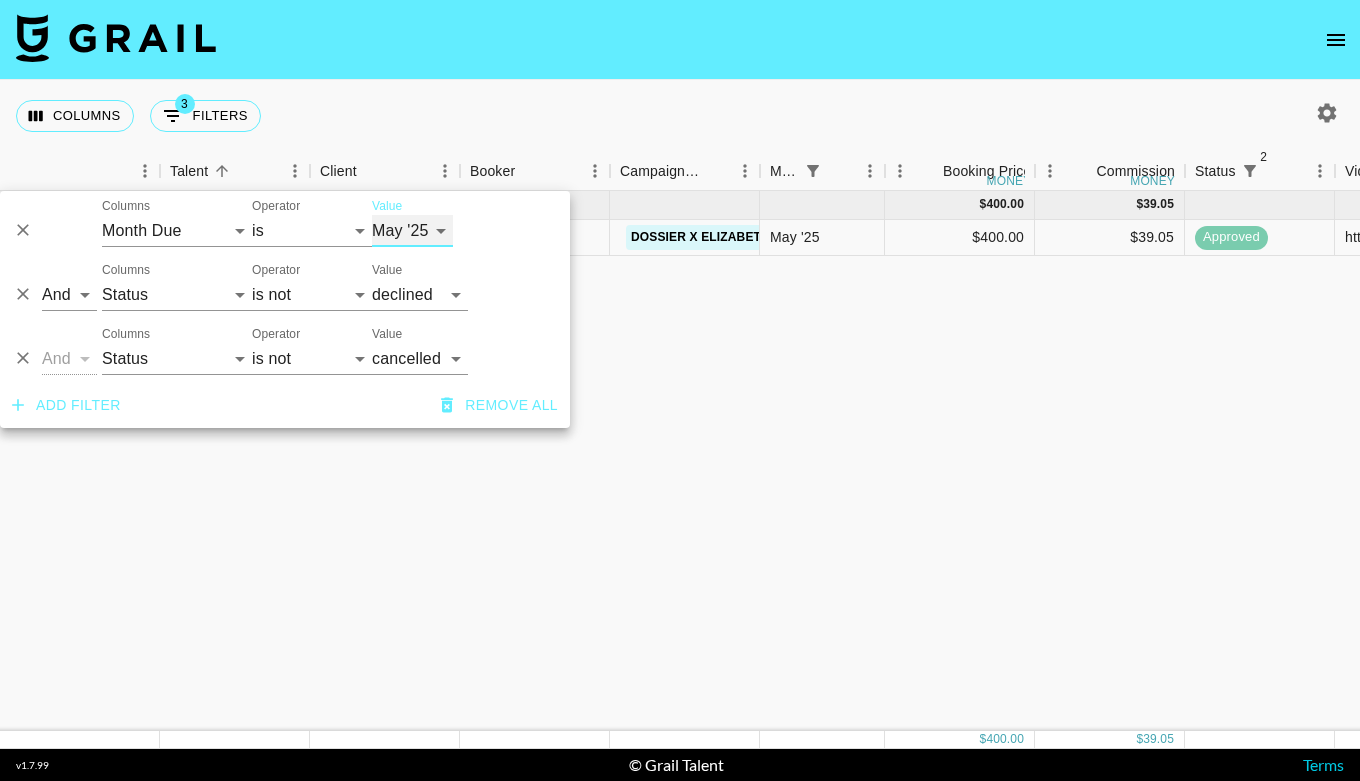 click on "Aug '26 Jul '26 Jun '26 May '26 Apr '26 Mar '26 Feb '26 Jan '26 Dec '25 Nov '25 Oct '25 Sep '25 Aug '25 Jul '25 Jun '25 May '25 Apr '25 Mar '25 Feb '25 Jan '25 Dec '24 Nov '24 Oct '24 Sep '24 Aug '24" at bounding box center (412, 231) 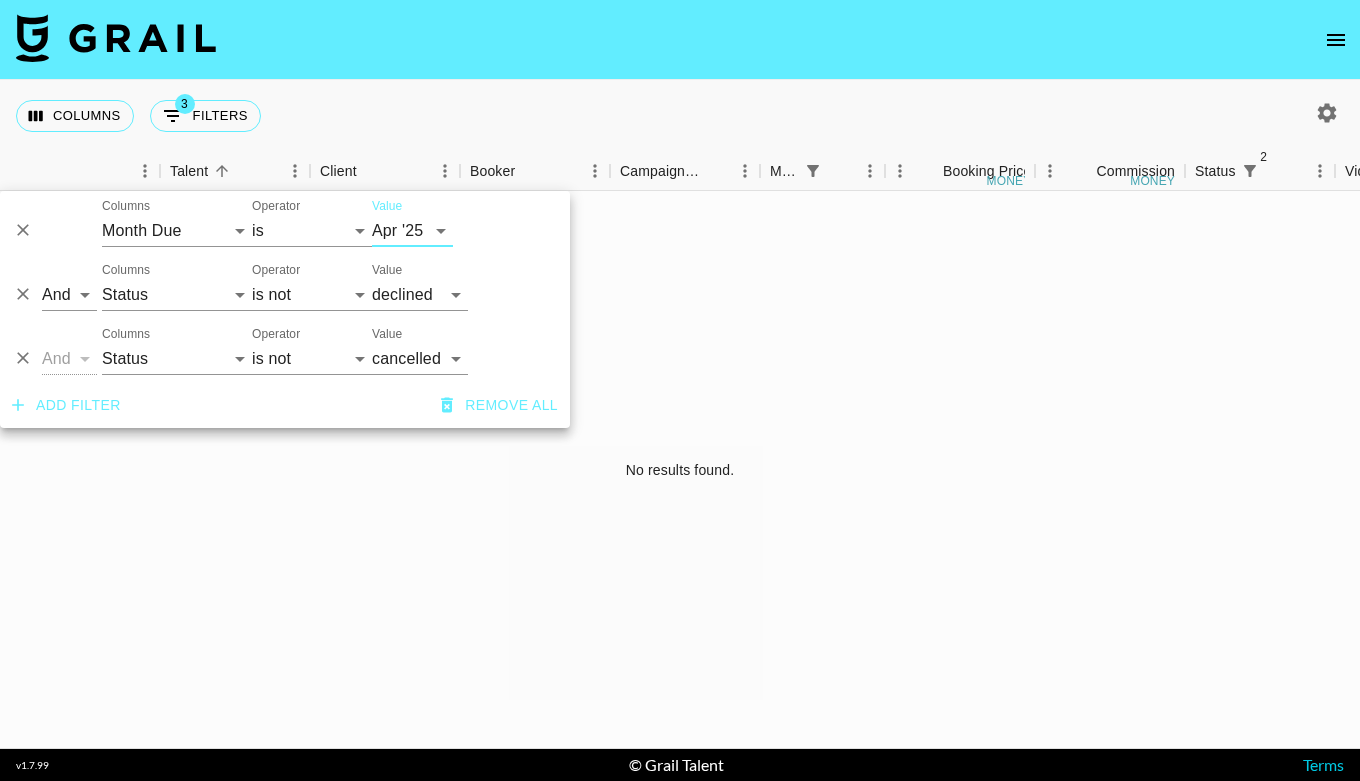 click 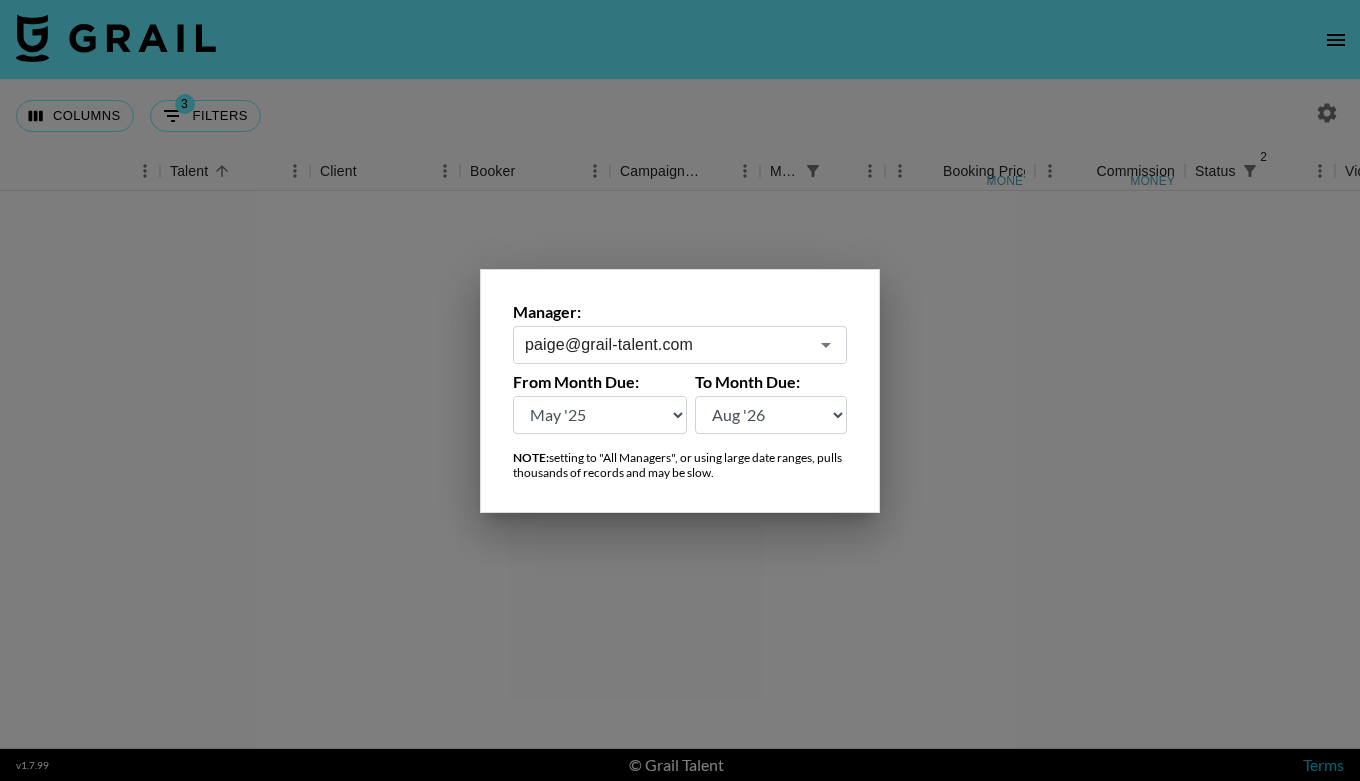 click on "Aug '26 Jul '26 Jun '26 May '26 Apr '26 Mar '26 Feb '26 Jan '26 Dec '25 Nov '25 Oct '25 Sep '25 Aug '25 Jul '25 Jun '25 May '25 Apr '25 Mar '25 Feb '25 Jan '25 Dec '24 Nov '24 Oct '24 Sep '24 Aug '24" at bounding box center [600, 415] 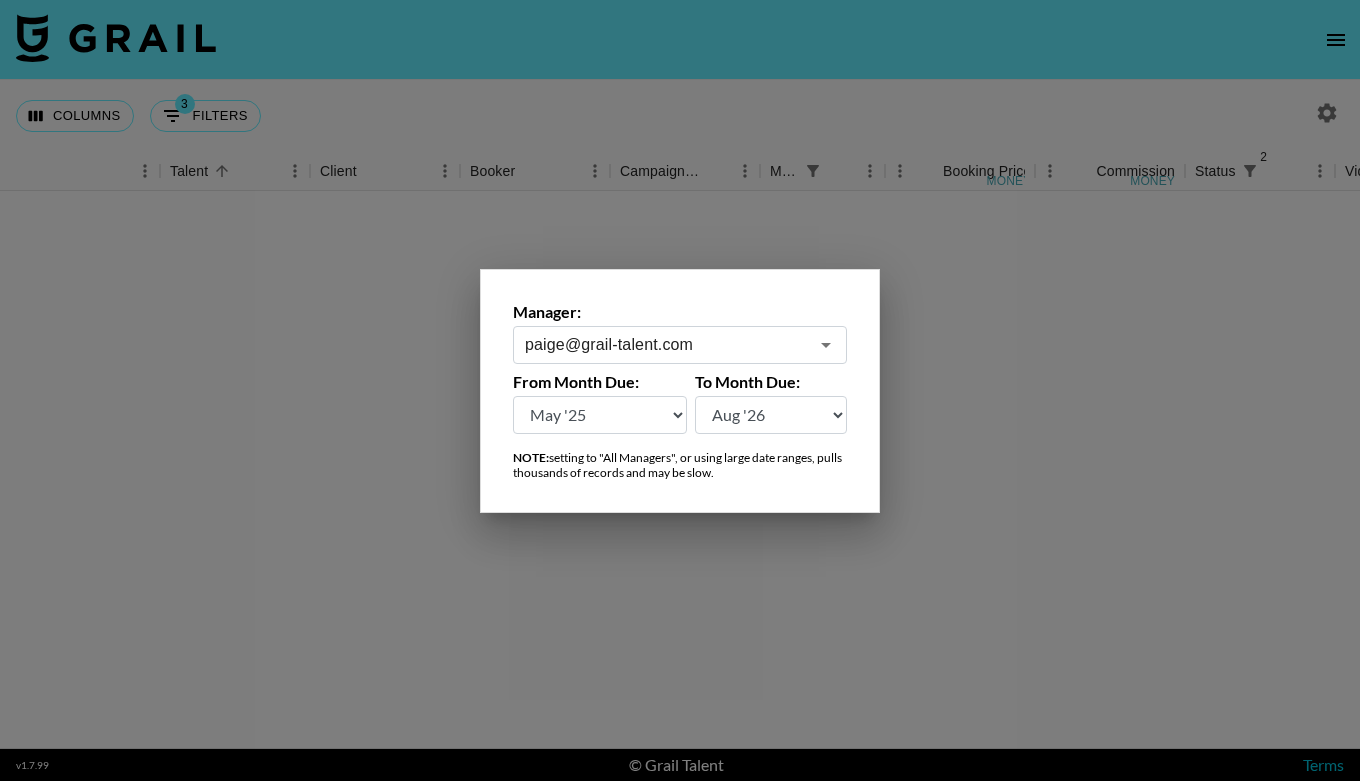 select on "Aug '24" 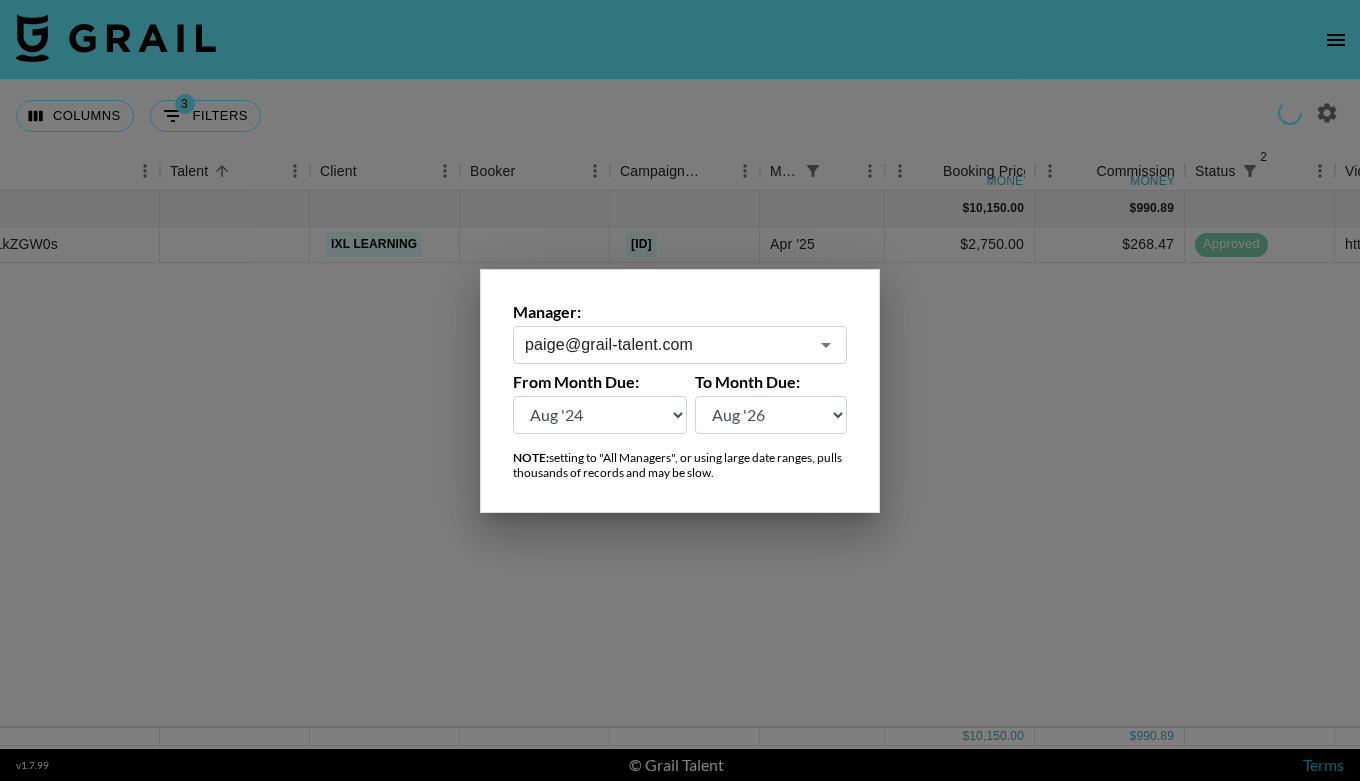 click at bounding box center (680, 390) 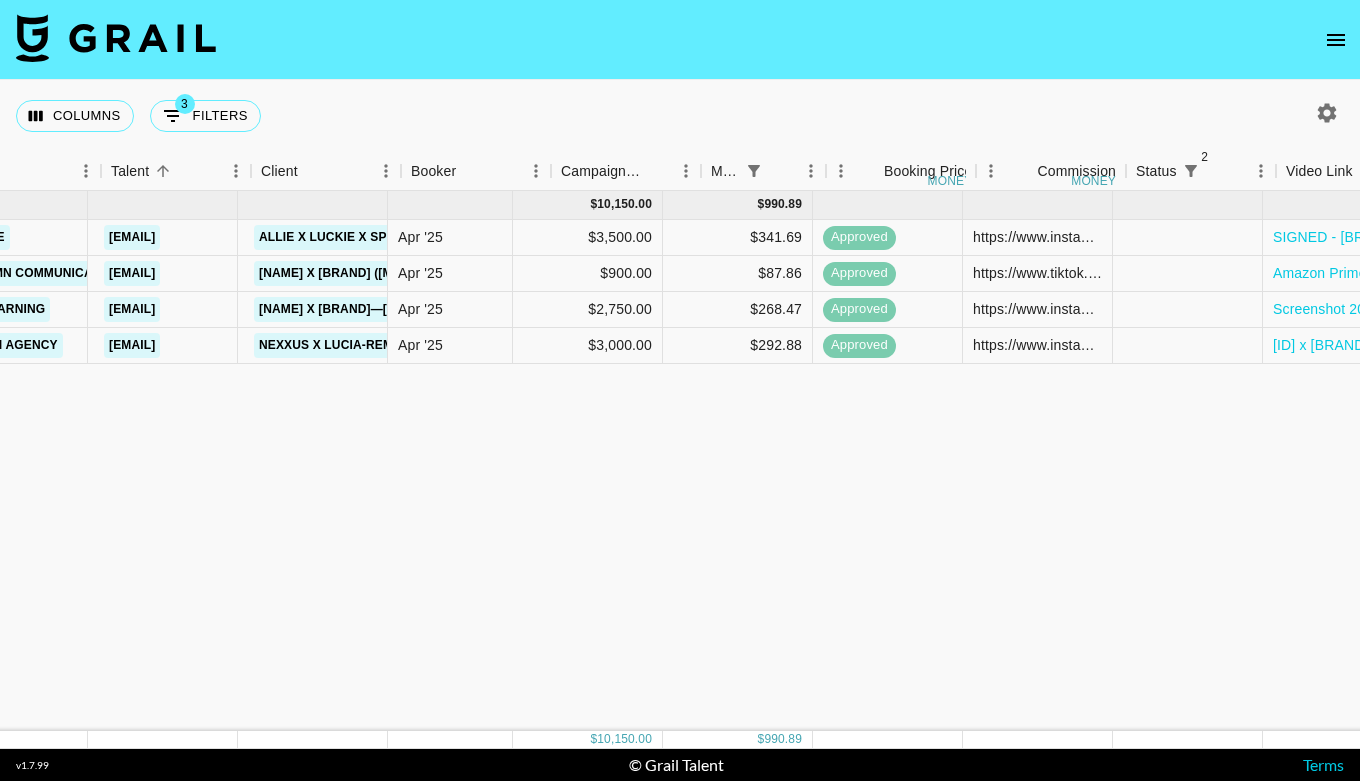scroll, scrollTop: 0, scrollLeft: 0, axis: both 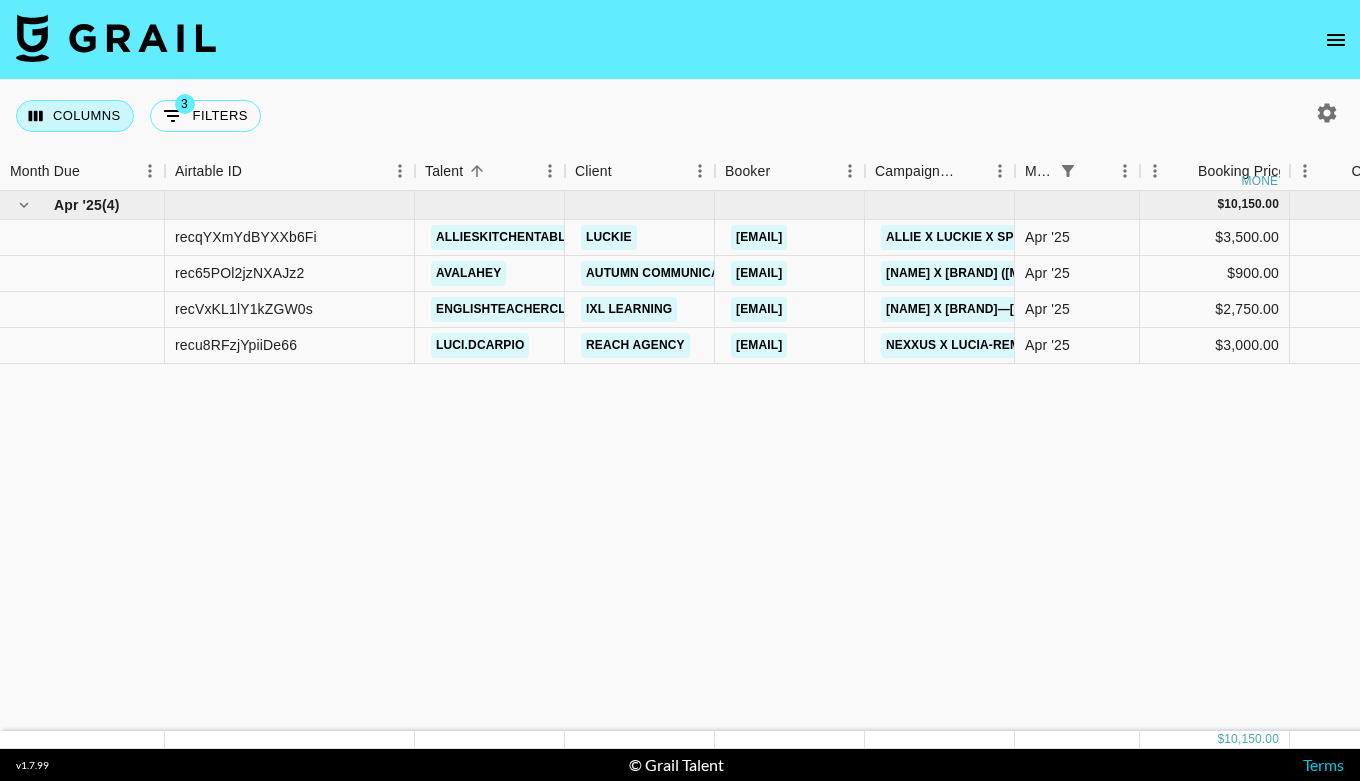 click on "Columns" at bounding box center [75, 116] 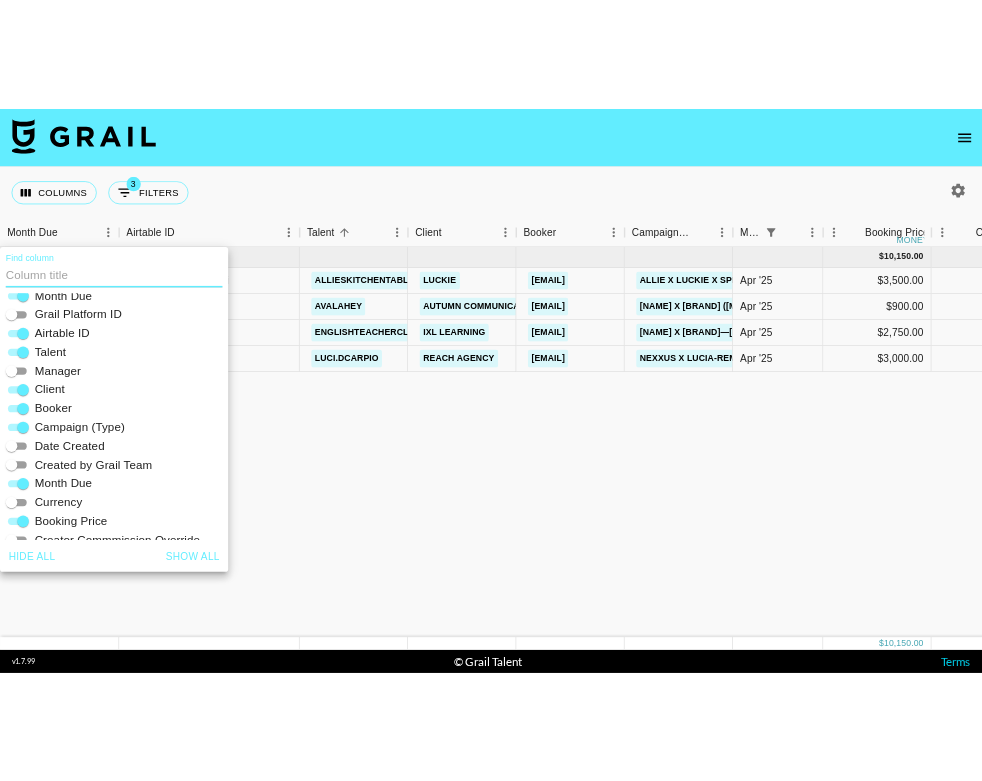 scroll, scrollTop: 0, scrollLeft: 0, axis: both 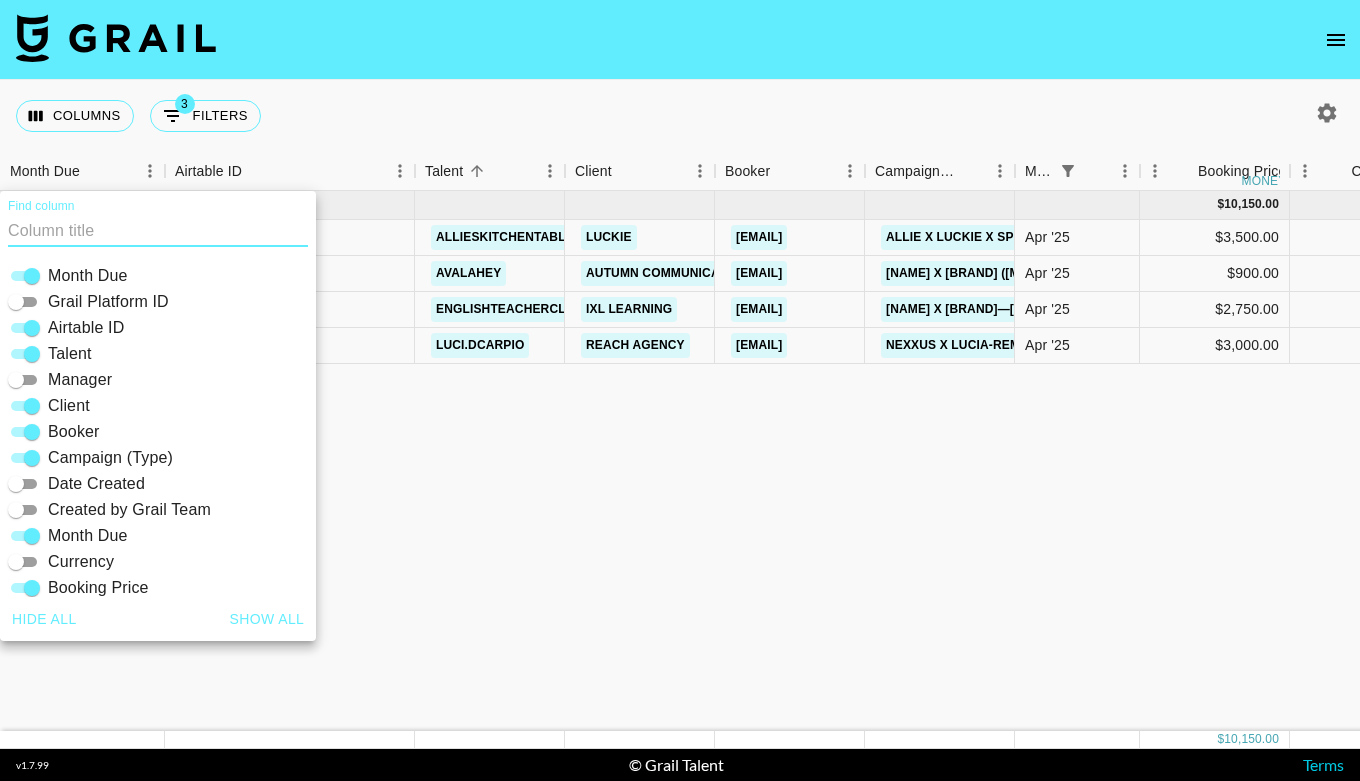 click on "[MONTH] '[YEAR]  ( [NUMBER] ) $ [PRICE] $ [PRICE] [ID] [USERNAME] [BRAND] [EMAIL] [NAME] x [BRAND]—[MONTH] [MONTH] '[YEAR] $ [PRICE] $ [PRICE] approved https://www.instagram.com/reel/[ID]/ SIGNED - [BRAND] Contract - [NAME] @[USERNAME] v2 (2) (1).pdf yes https://in.xero.com/[ID] [ID] [USERNAME] [BRAND] [EMAIL] [NAME] x [BRAND] ([MONTH] [YEAR]) [MONTH] '[YEAR] $ [PRICE] $ [PRICE] approved https://www.tiktok.com/@[USERNAME]/video/[ID]?is_from_webapp=1&sender_device=pc&web_id=[ID] [BRAND] Agreement [NAME]  copy.docx.pdf yes https://in.xero.com/[ID] [ID] [USERNAME] [BRAND] [EMAIL] [NAME] x [BRAND]—[BRAND] [MONTH] '[YEAR] $ [PRICE] $ [PRICE] approved https://www.instagram.com/p/[ID]/?hl=en Screenshot [DATE] at [TIME].png yes [ID] no" at bounding box center (1210, 461) 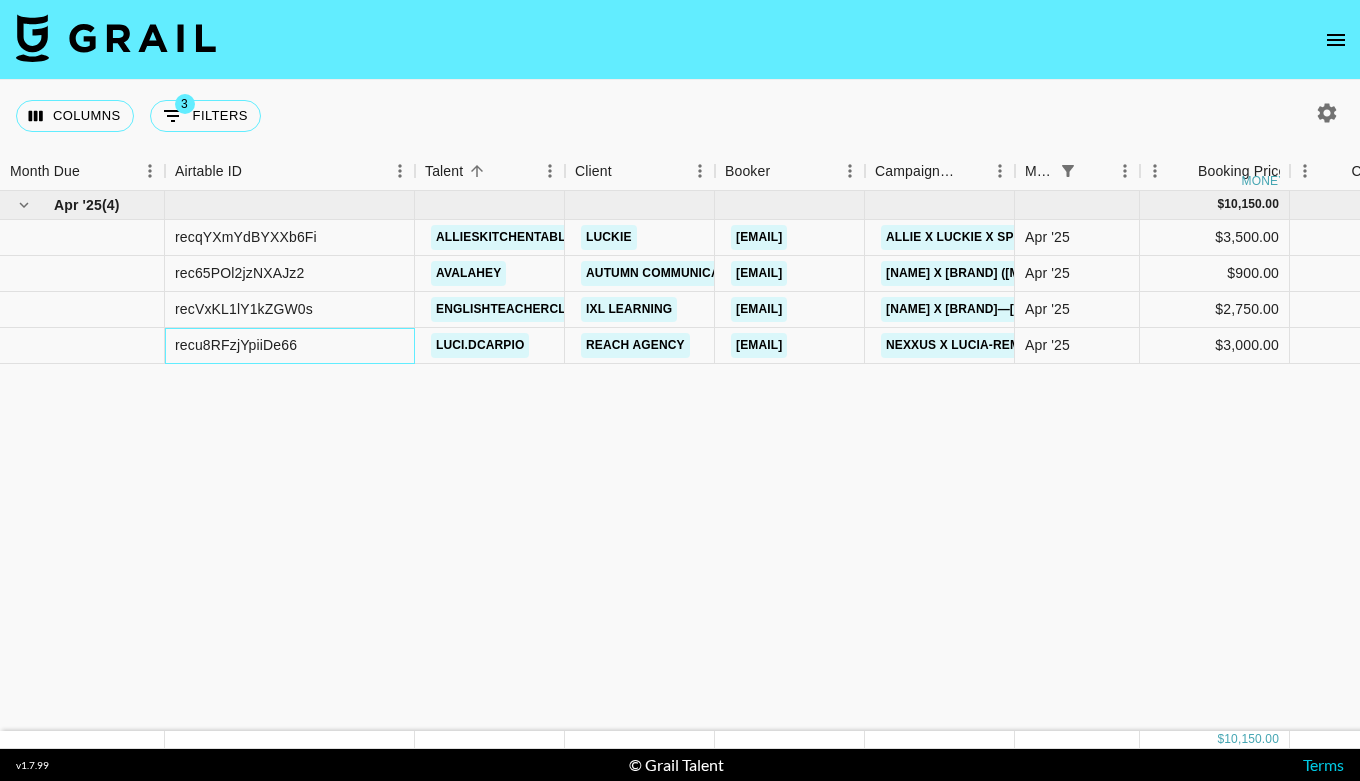 click on "recu8RFzjYpiiDe66" at bounding box center [236, 345] 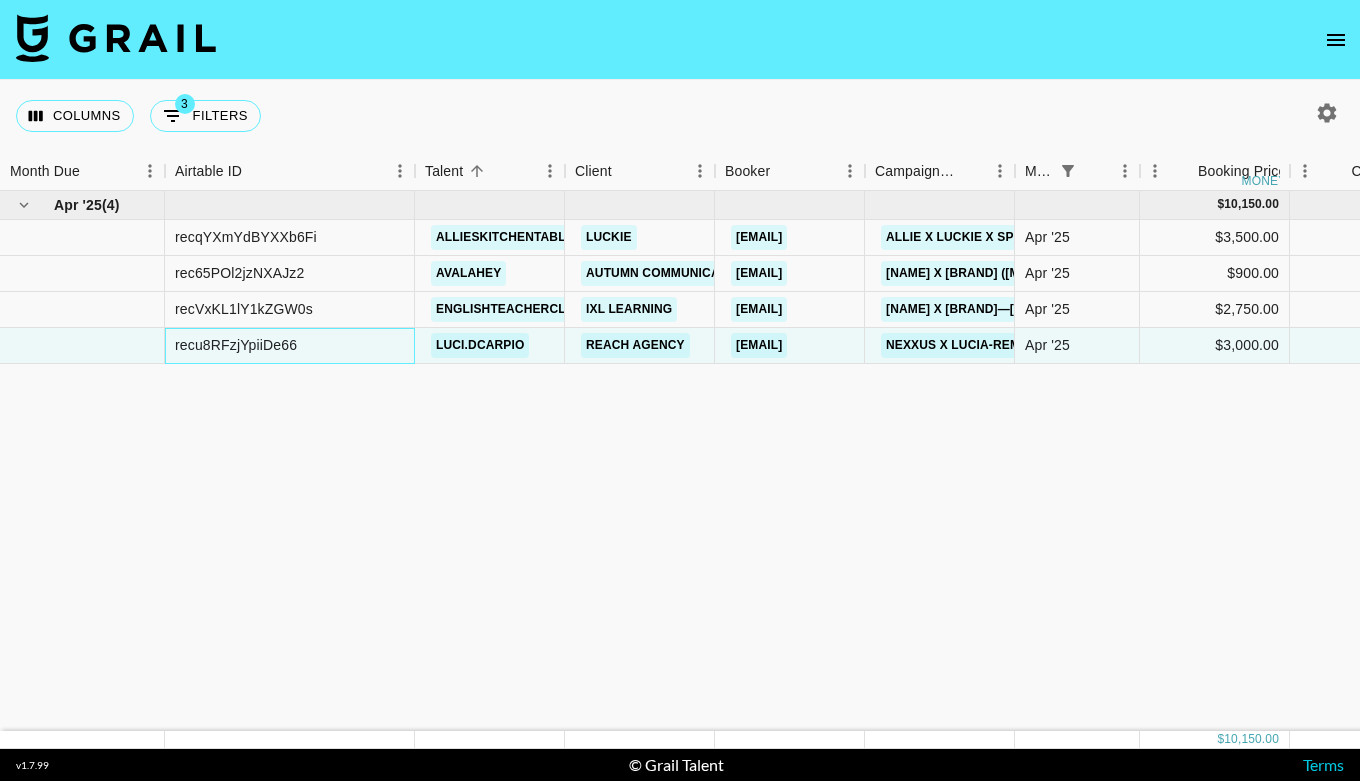 click on "recu8RFzjYpiiDe66" at bounding box center (236, 345) 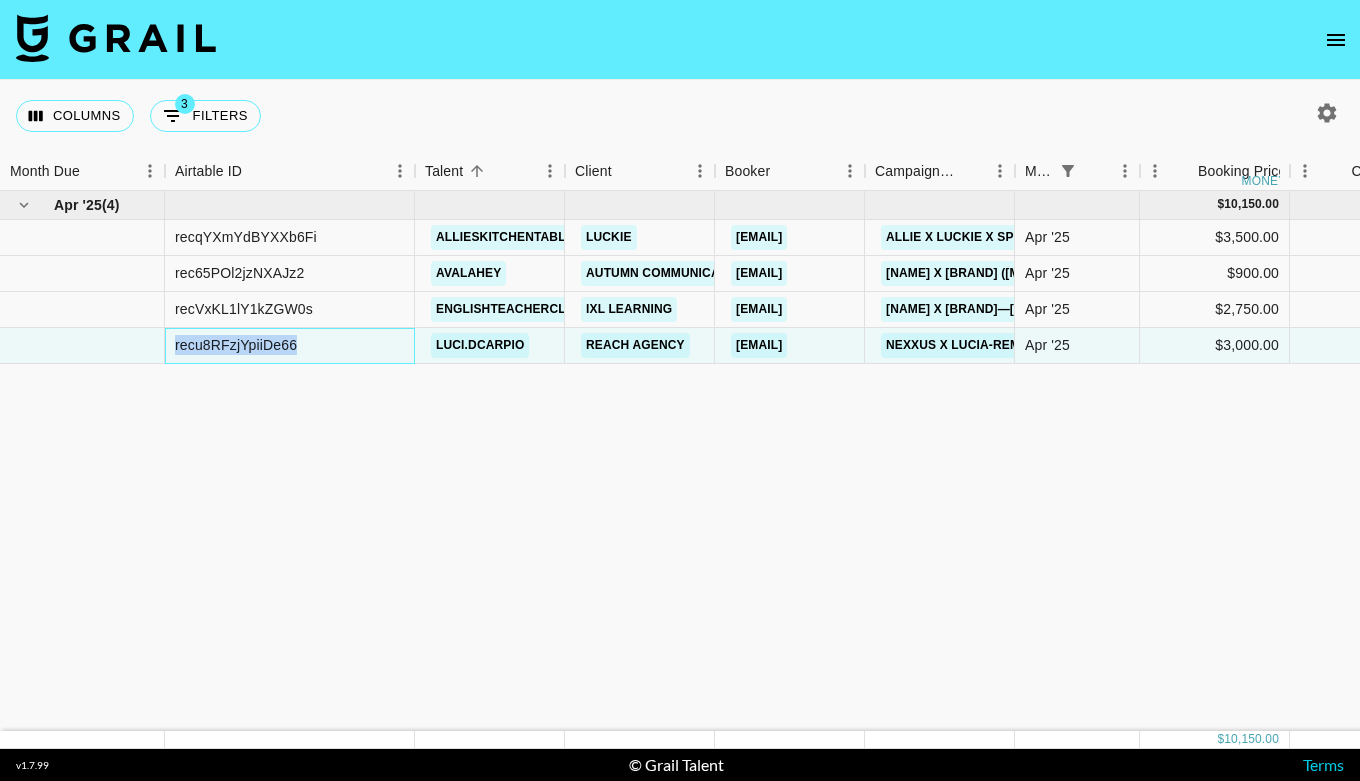 click on "recu8RFzjYpiiDe66" at bounding box center [236, 345] 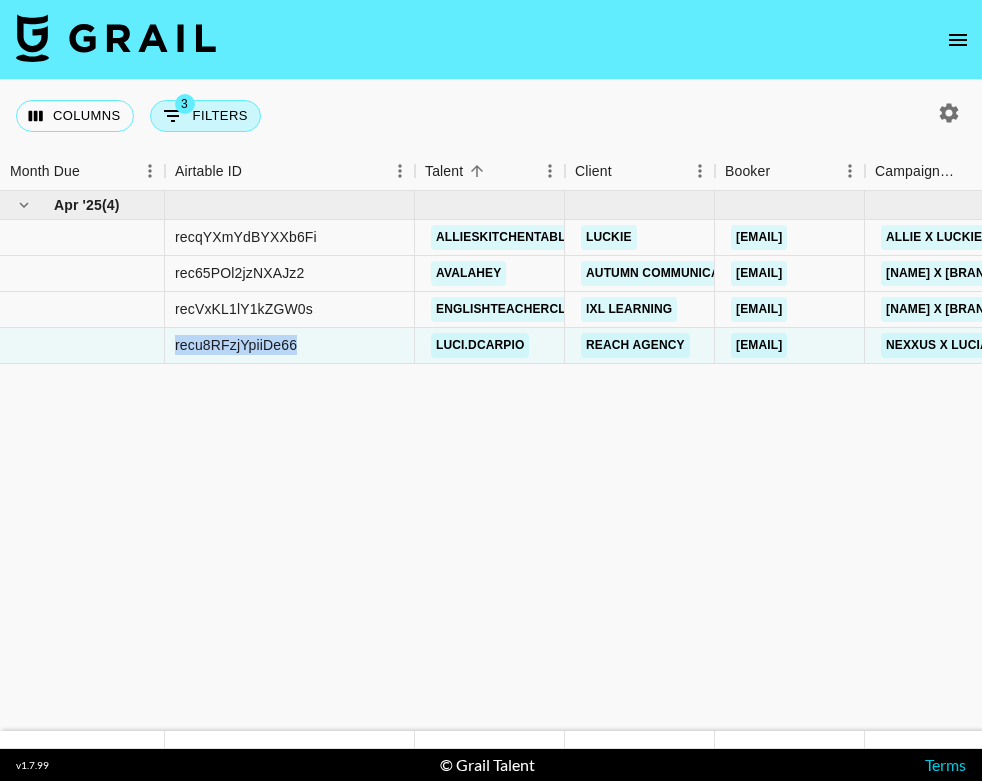 click on "3" at bounding box center (173, 116) 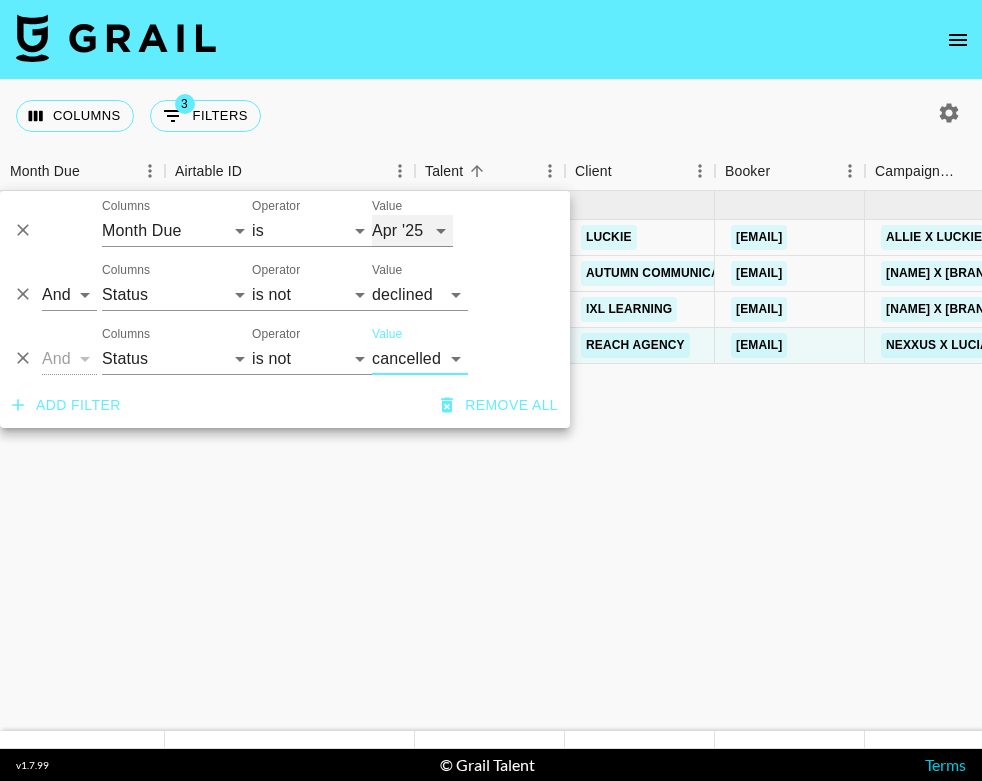 click on "Aug '26 Jul '26 Jun '26 May '26 Apr '26 Mar '26 Feb '26 Jan '26 Dec '25 Nov '25 Oct '25 Sep '25 Aug '25 Jul '25 Jun '25 May '25 Apr '25 Mar '25 Feb '25 Jan '25 Dec '24 Nov '24 Oct '24 Sep '24 Aug '24" at bounding box center [412, 231] 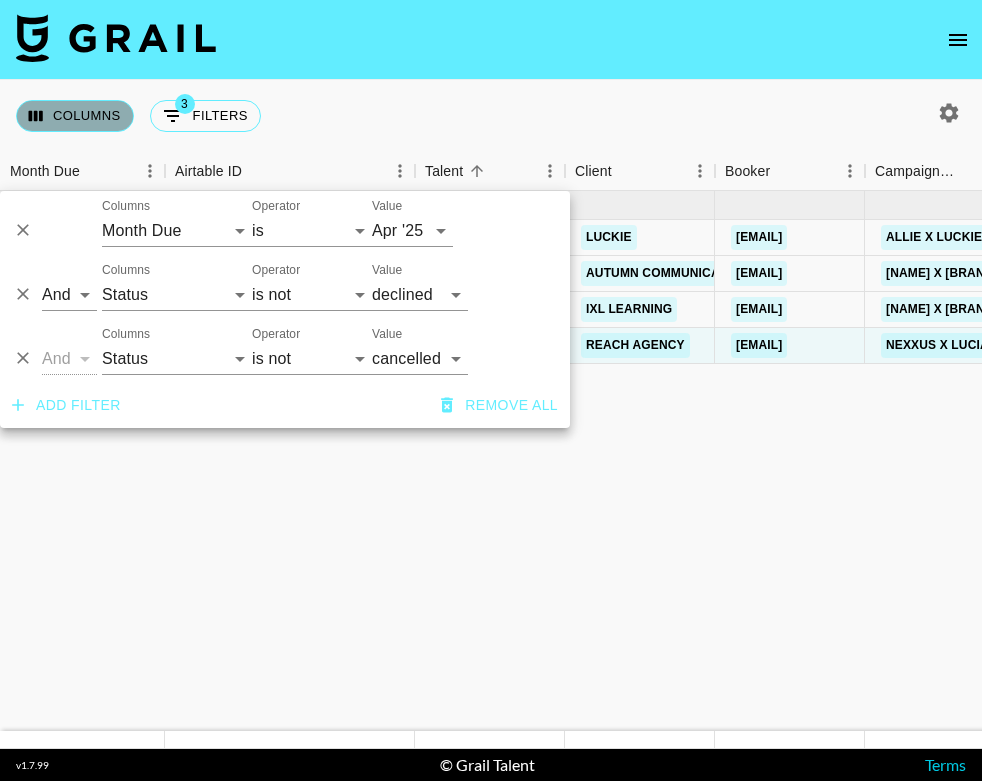 click on "Columns" at bounding box center [75, 116] 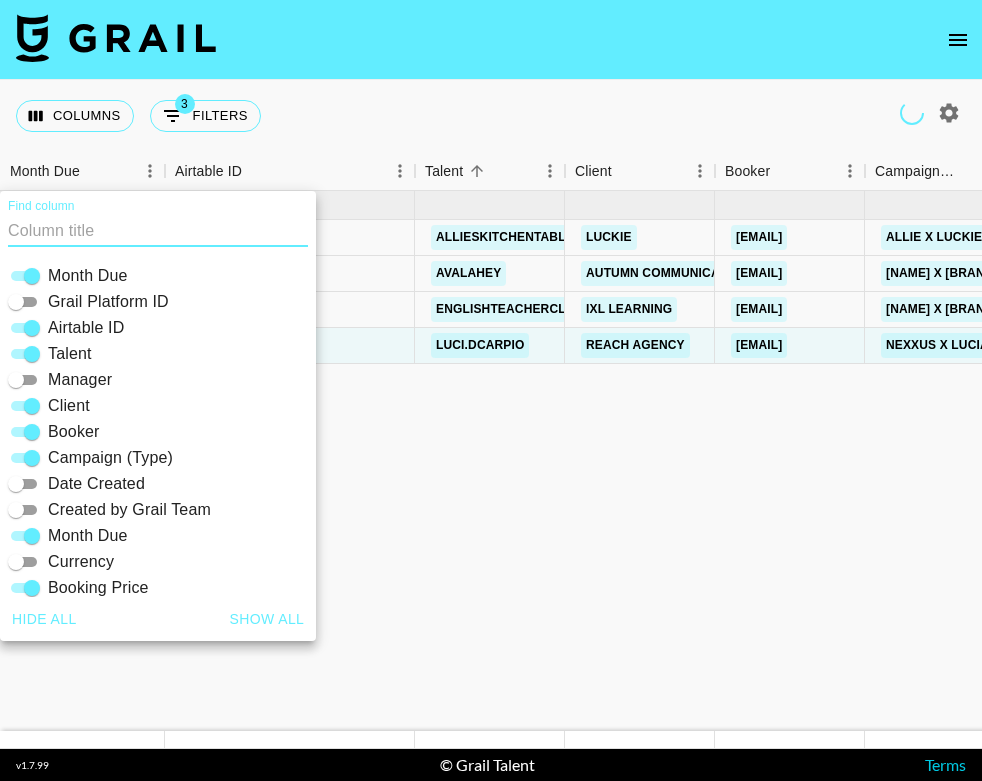 click on "[MONTH] '[YEAR]  ( [NUMBER] ) $ [PRICE] $ [PRICE] [ID] [USERNAME] [BRAND] [EMAIL] [NAME] x [BRAND]—[MONTH] [MONTH] '[YEAR] $ [PRICE] $ [PRICE] approved https://www.instagram.com/reel/[ID]/ SIGNED - [BRAND] Contract - [NAME] @[USERNAME] v2 (2) (1).pdf yes https://in.xero.com/[ID] [ID] [USERNAME] [BRAND] [EMAIL] [NAME] x [BRAND] ([MONTH] [YEAR]) [MONTH] '[YEAR] $ [PRICE] $ [PRICE] approved https://www.tiktok.com/@[USERNAME]/video/[ID]?is_from_webapp=1&sender_device=pc&web_id=[ID] [BRAND] Agreement [NAME]  copy.docx.pdf yes https://in.xero.com/[ID] [ID] [USERNAME] [BRAND] [EMAIL] [NAME] x [BRAND]—[BRAND] [MONTH] '[YEAR] $ [PRICE] $ [PRICE] approved https://www.instagram.com/p/[ID]/?hl=en Screenshot [DATE] at [TIME].png yes [ID] no" at bounding box center (1210, 461) 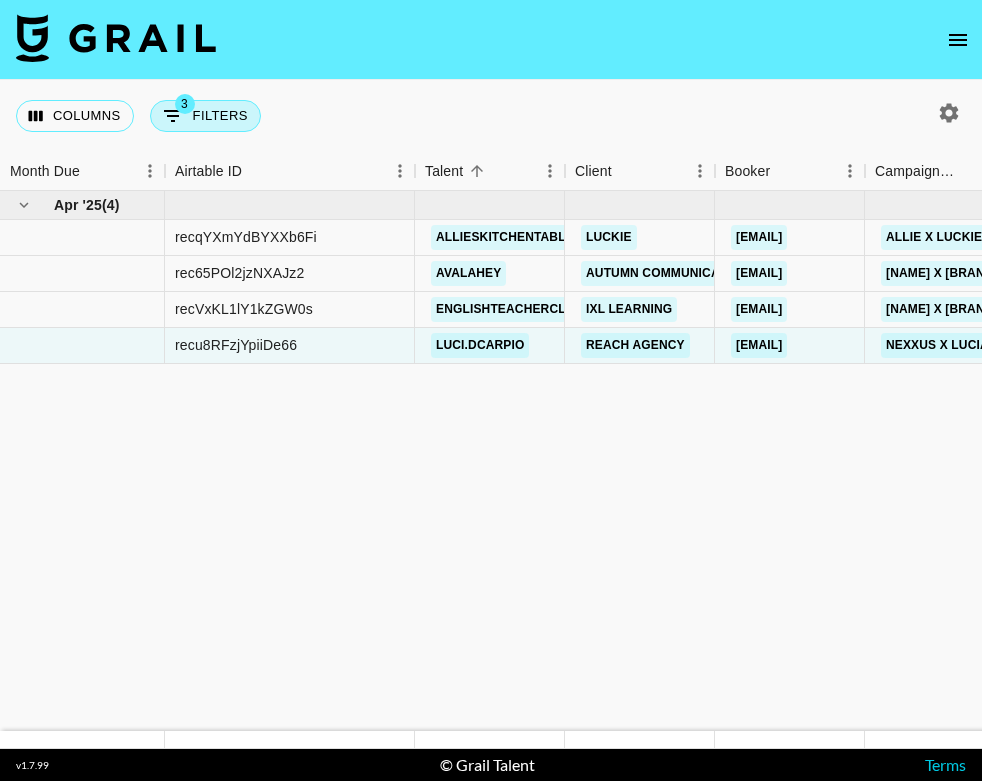 click on "3 Filters" at bounding box center (205, 116) 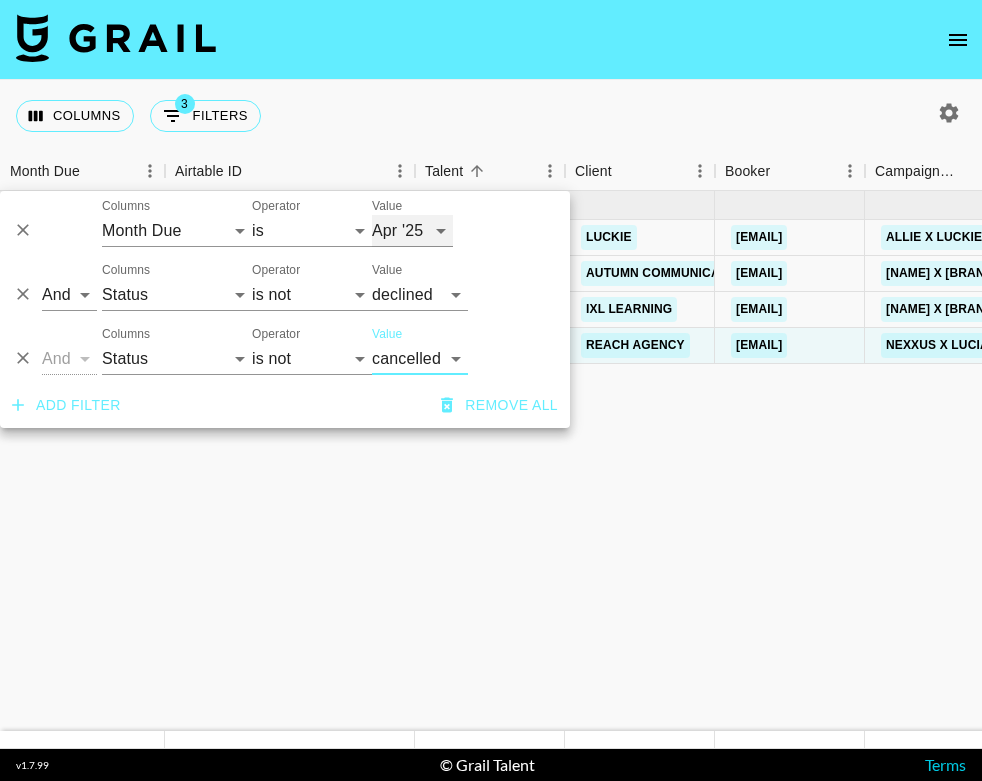 click on "Aug '26 Jul '26 Jun '26 May '26 Apr '26 Mar '26 Feb '26 Jan '26 Dec '25 Nov '25 Oct '25 Sep '25 Aug '25 Jul '25 Jun '25 May '25 Apr '25 Mar '25 Feb '25 Jan '25 Dec '24 Nov '24 Oct '24 Sep '24 Aug '24" at bounding box center [412, 231] 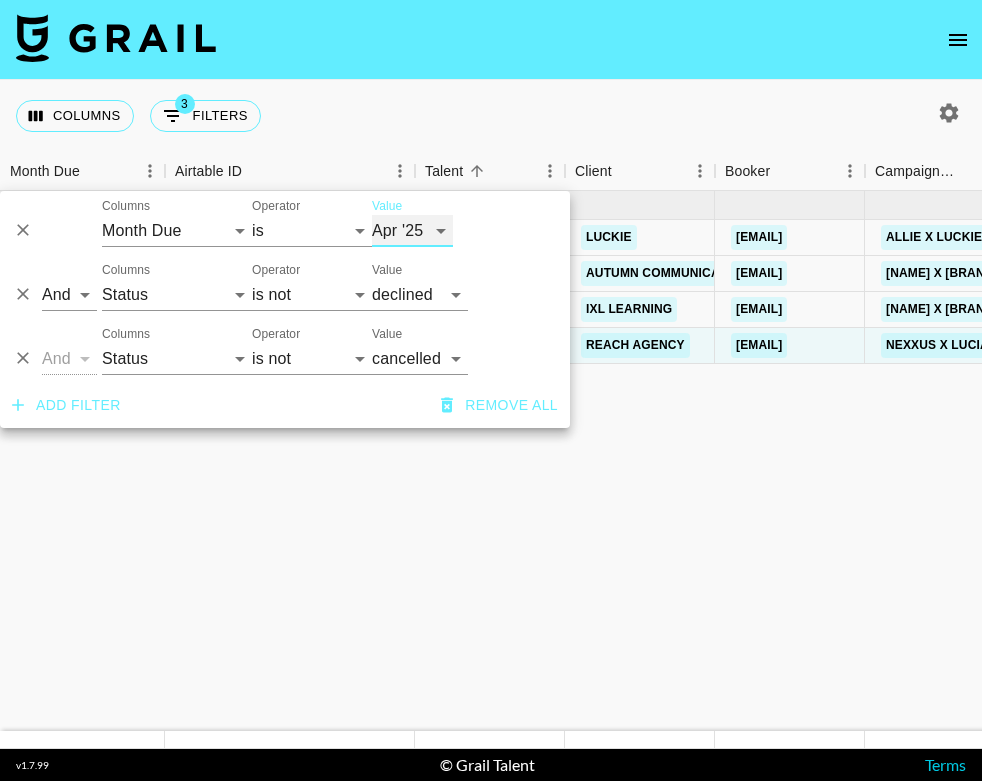 select on "May '25" 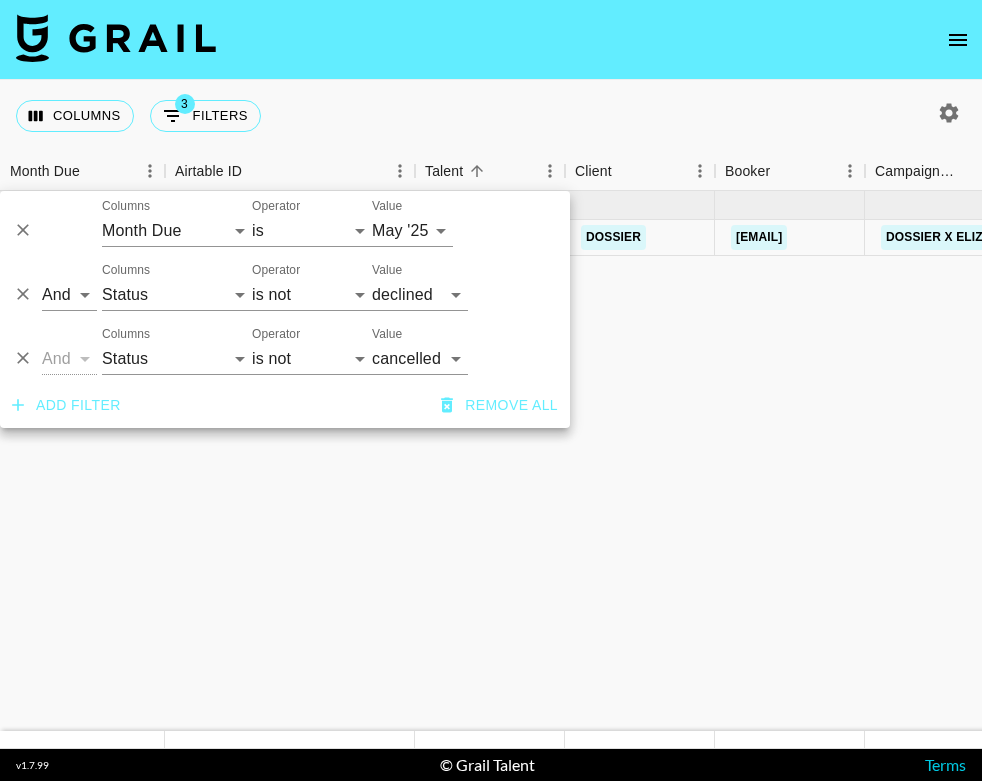 click on "[MONTH] '[YEAR]  ( [NUMBER] ) $ [PRICE] $ [PRICE] [ID] [NAME] [BRAND] [EMAIL] [BRAND] x [NAME]—[MONTH] [MONTH] '[YEAR] $ [PRICE] $ [PRICE] approved https://www.tiktok.com/@[USERNAME]/video/[ID]?_t=[ID]&_r=1 [BRAND] TikTok paid Contract [YEAR] - [NAME].docx no https://in.xero.com/[ID]" at bounding box center (1210, 461) 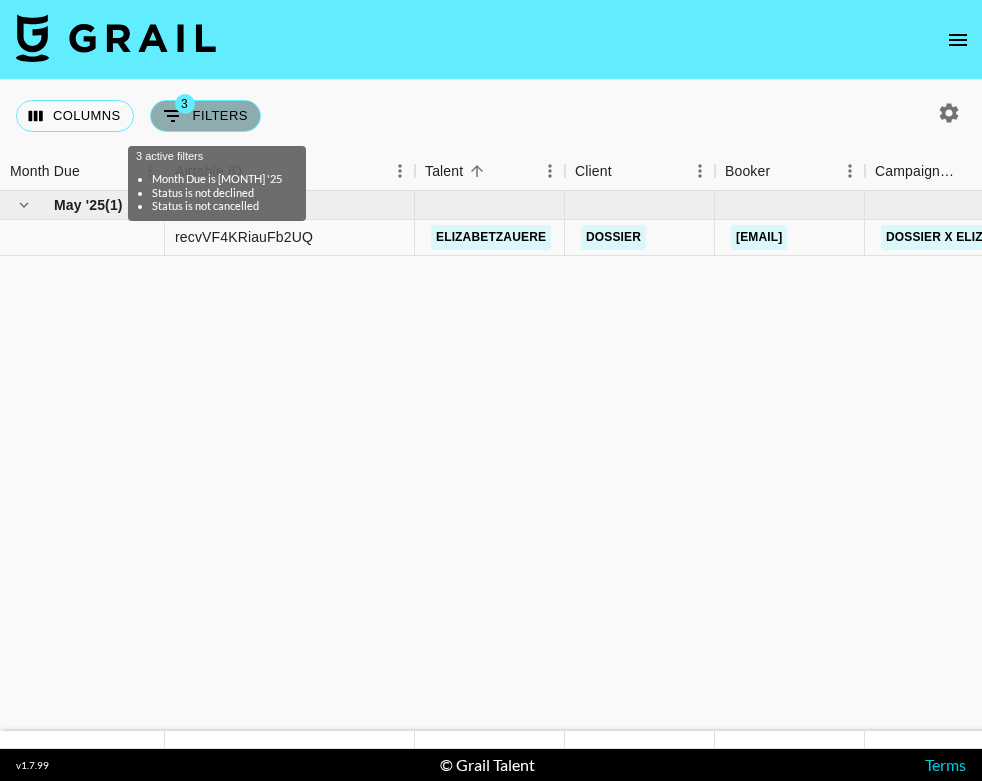 click on "3 Filters" at bounding box center [205, 116] 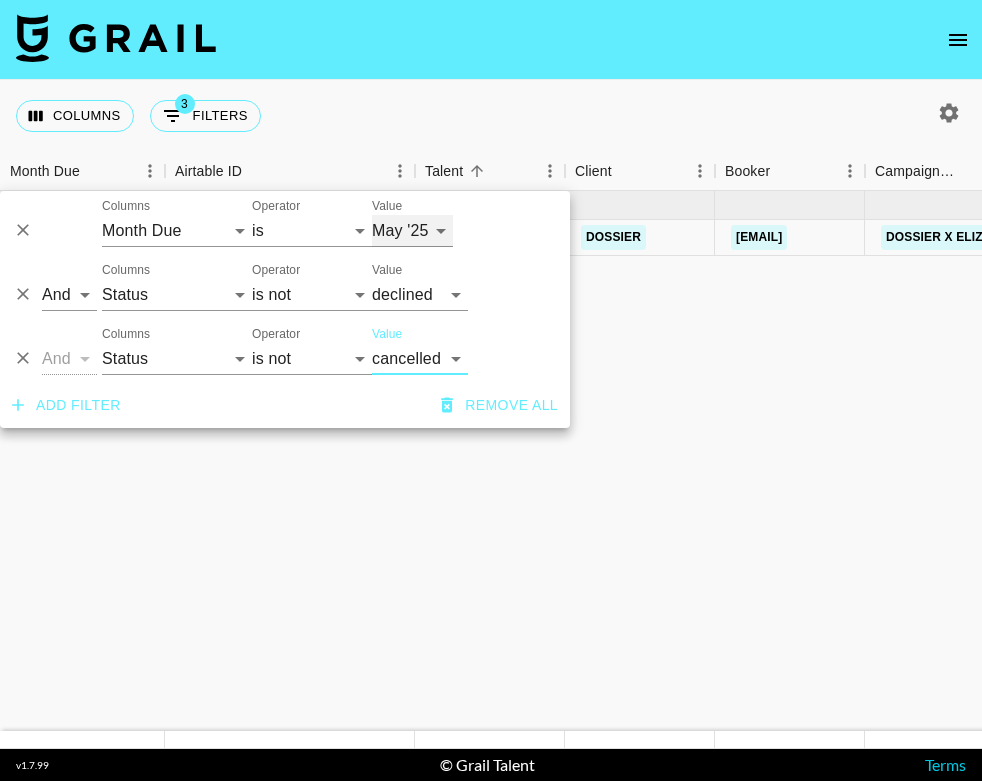 click on "Aug '26 Jul '26 Jun '26 May '26 Apr '26 Mar '26 Feb '26 Jan '26 Dec '25 Nov '25 Oct '25 Sep '25 Aug '25 Jul '25 Jun '25 May '25 Apr '25 Mar '25 Feb '25 Jan '25 Dec '24 Nov '24 Oct '24 Sep '24 Aug '24" at bounding box center (412, 231) 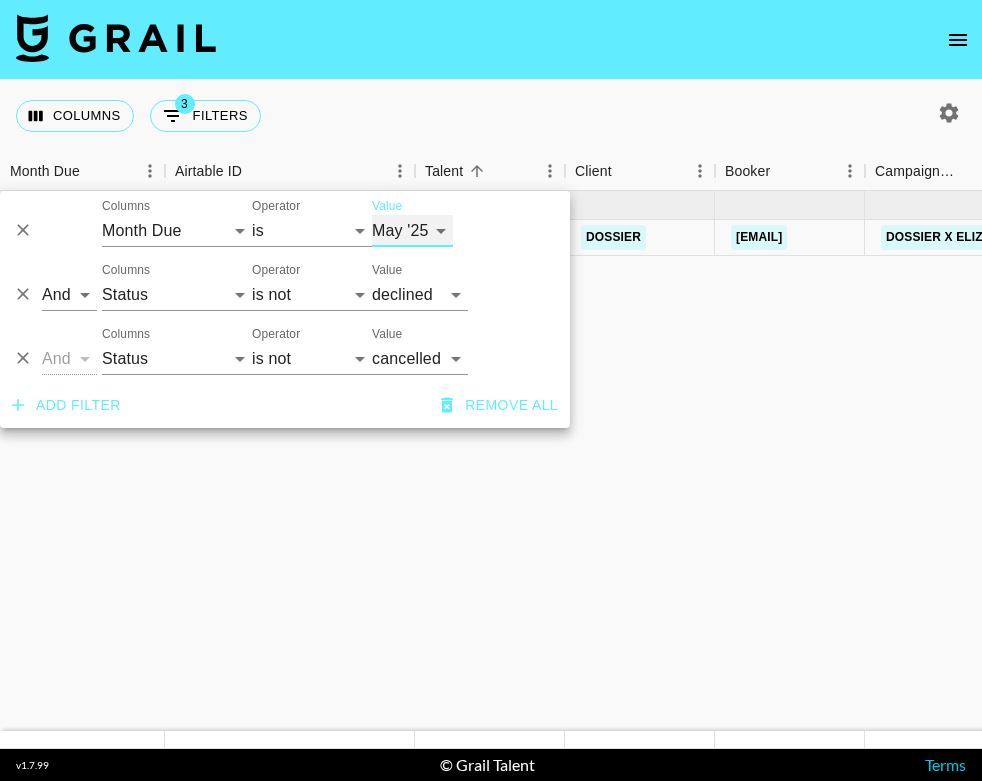 select on "Jun '25" 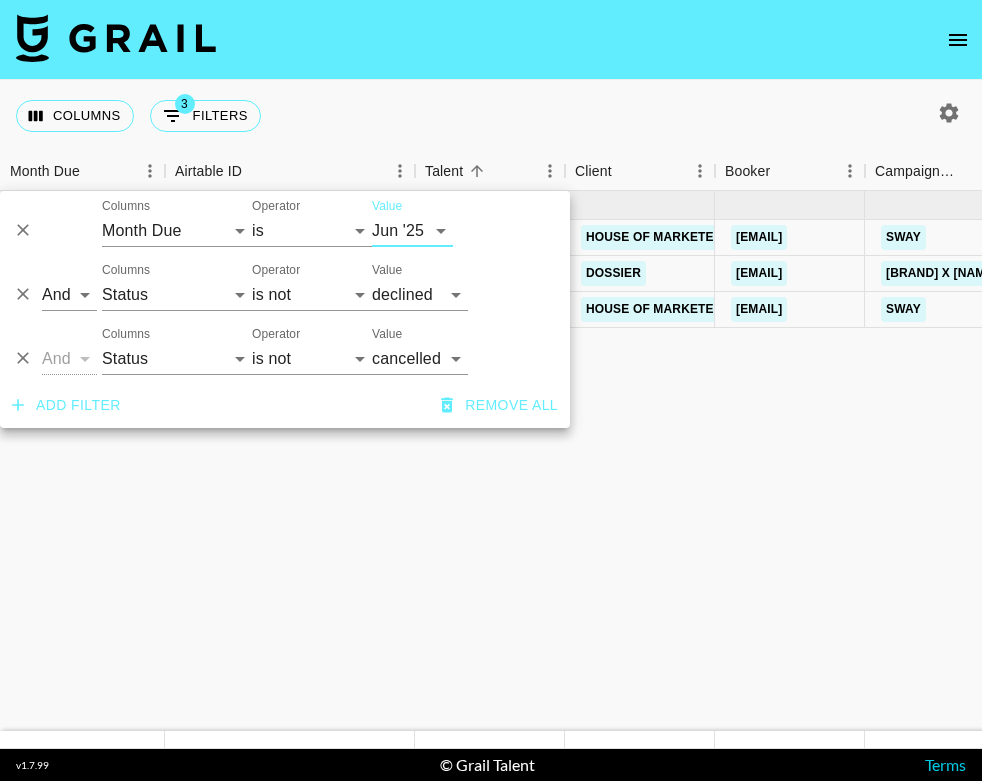 click on "[MONTH] '25  ( 3 ) $ 22,400.00 $ 2,186.80 recENypbHK8uD92k7 ajgreene15 House of Marketers  [EMAIL] Sway [MONTH] '25 $15,000.00 $1,464.38 no rechQyLhajhOG58Wz elizabetzauere Dossier [EMAIL] Dossier x Elizabet—[MONTH] [MONTH] '25 $400.00 $39.05 confirmed no recxxuajM1KW3zUhI jessicamacrina House of Marketers  [EMAIL] Sway [MONTH] '25 $7,000.00 $683.38 no" at bounding box center (1210, 461) 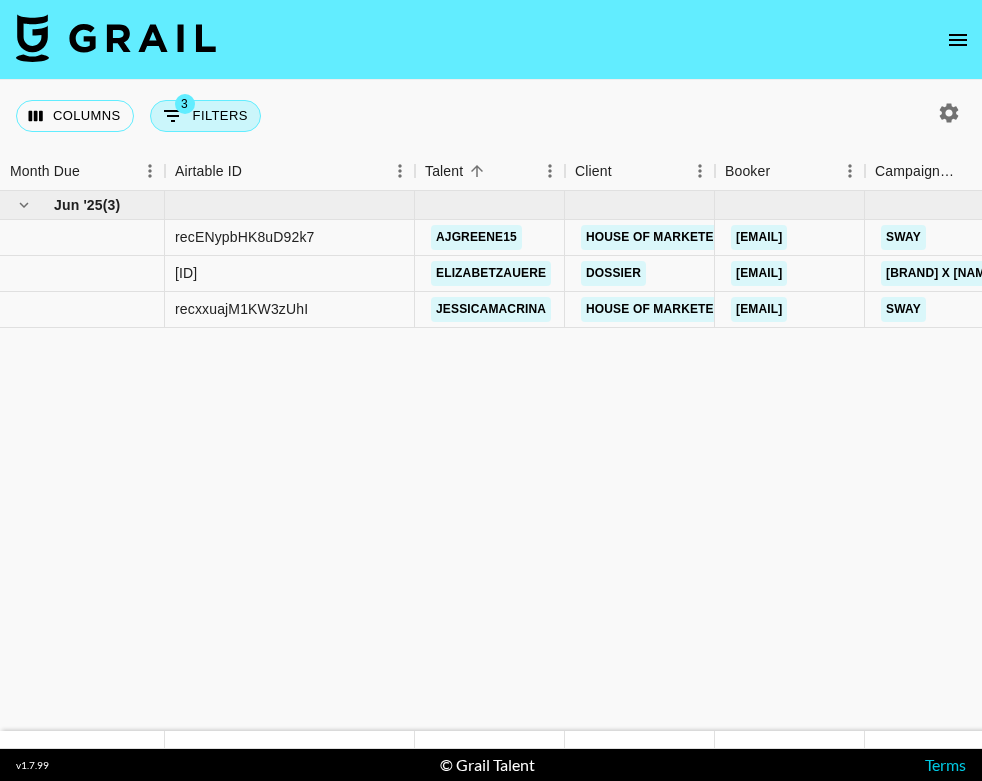 click on "3 Filters" at bounding box center [205, 116] 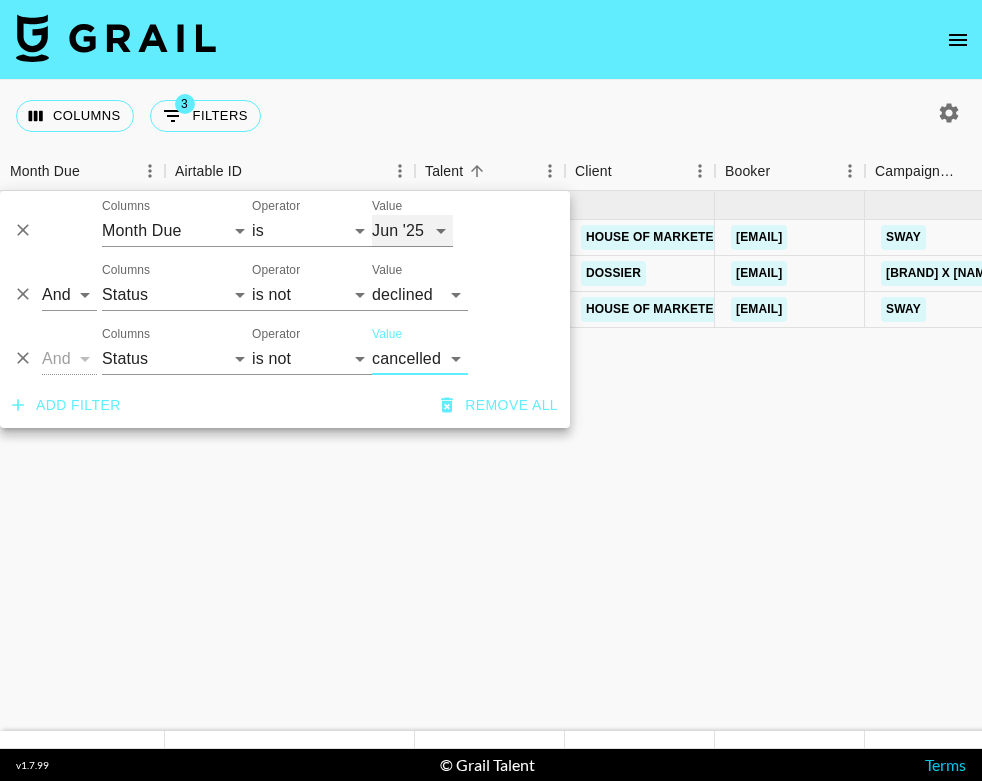 click on "Aug '26 Jul '26 Jun '26 May '26 Apr '26 Mar '26 Feb '26 Jan '26 Dec '25 Nov '25 Oct '25 Sep '25 Aug '25 Jul '25 Jun '25 May '25 Apr '25 Mar '25 Feb '25 Jan '25 Dec '24 Nov '24 Oct '24 Sep '24 Aug '24" at bounding box center (412, 231) 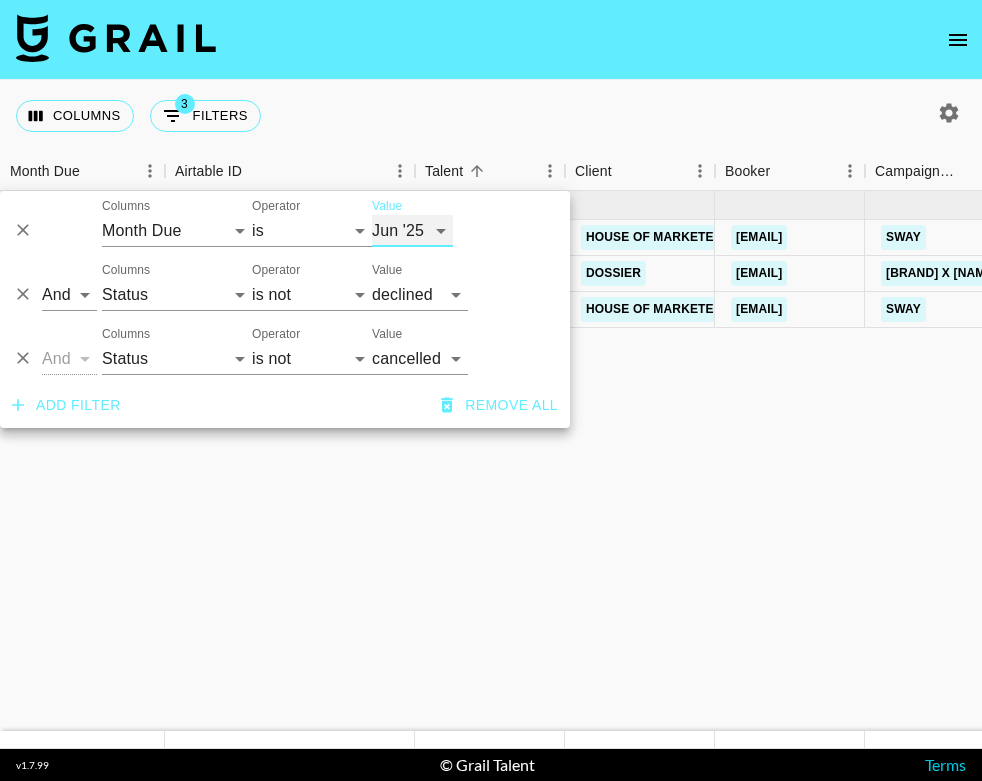select on "Jul '25" 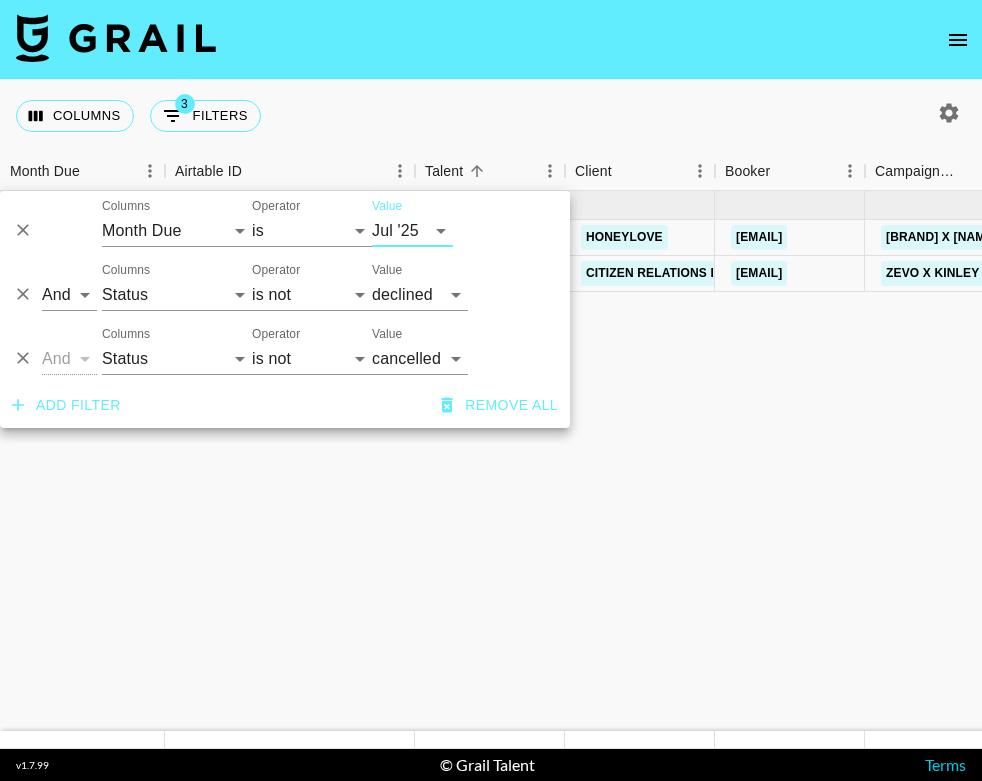 click on "[MONTH] '[YEAR]  ( [NUMBER] ) $ [PRICE] $ [PRICE] [ID] [USERNAME] [BRAND] [EMAIL] [BRAND] x [NAME] [MONTH] '[YEAR] $ [PRICE] $ [PRICE] approved https://www.instagram.com/p/[ID]/ [BRAND]_X_[NAME]_Talent_Agreement.pdf yes https://in.xero.com/[ID] [ID] [USERNAME] [BRAND] [EMAIL] [NAME] x [BRAND] [MONTH] '[YEAR] $ [PRICE] $ [PRICE] confirmed [NAME].jpeg no" at bounding box center (1210, 461) 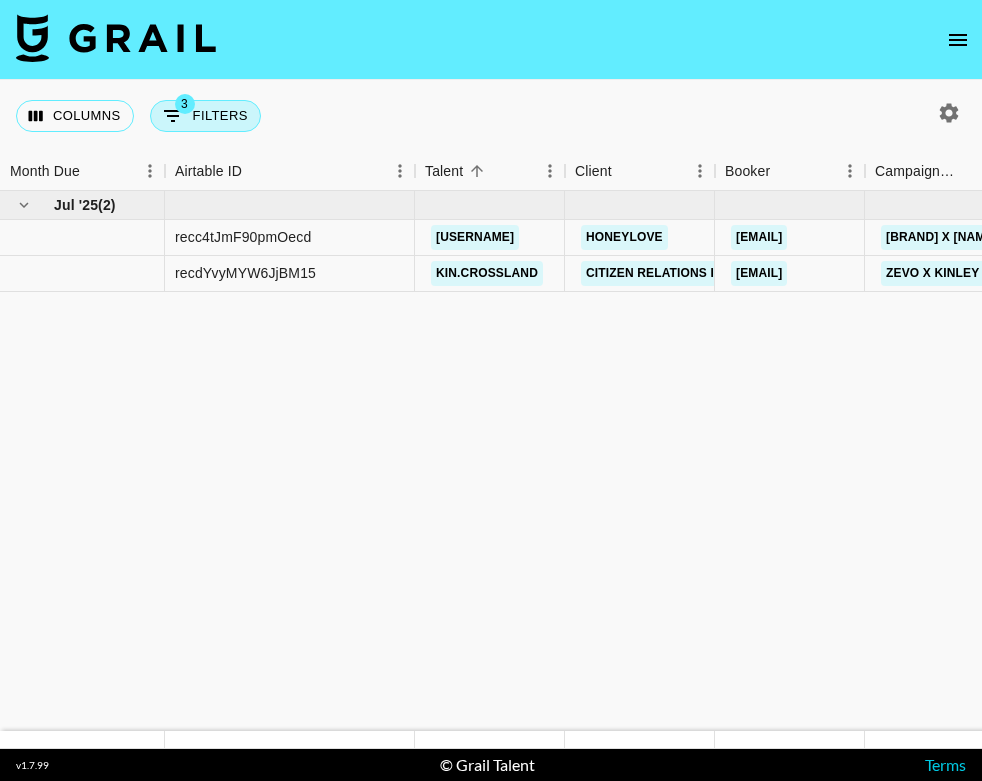click on "3 Filters" at bounding box center (205, 116) 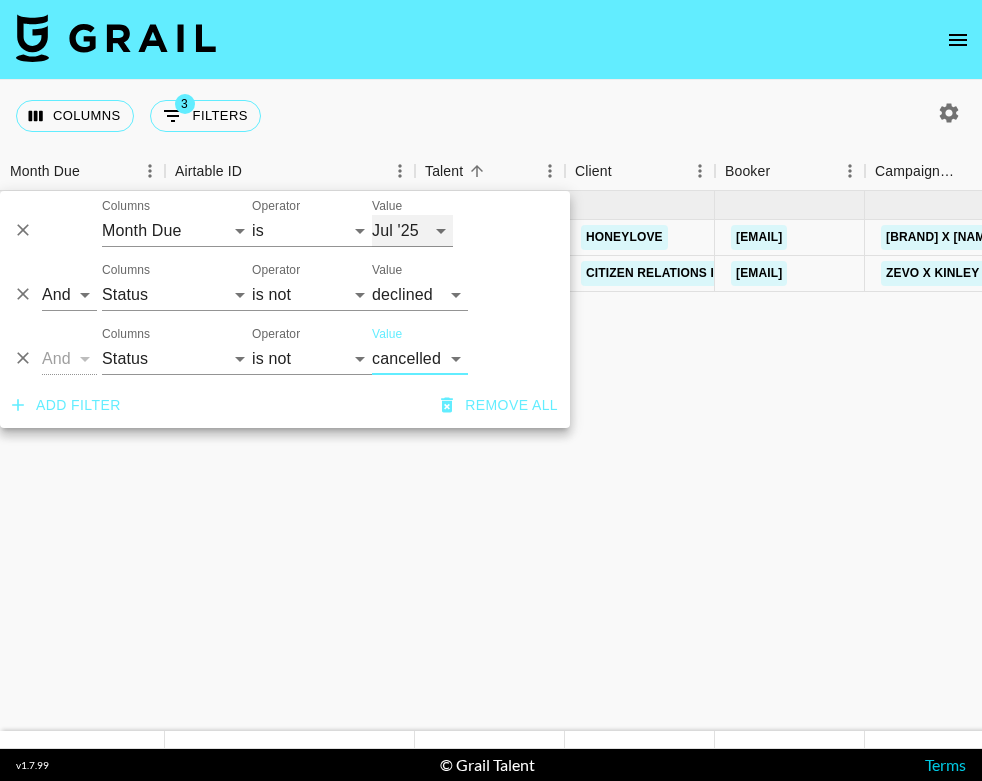 click on "Aug '26 Jul '26 Jun '26 May '26 Apr '26 Mar '26 Feb '26 Jan '26 Dec '25 Nov '25 Oct '25 Sep '25 Aug '25 Jul '25 Jun '25 May '25 Apr '25 Mar '25 Feb '25 Jan '25 Dec '24 Nov '24 Oct '24 Sep '24 Aug '24" at bounding box center [412, 231] 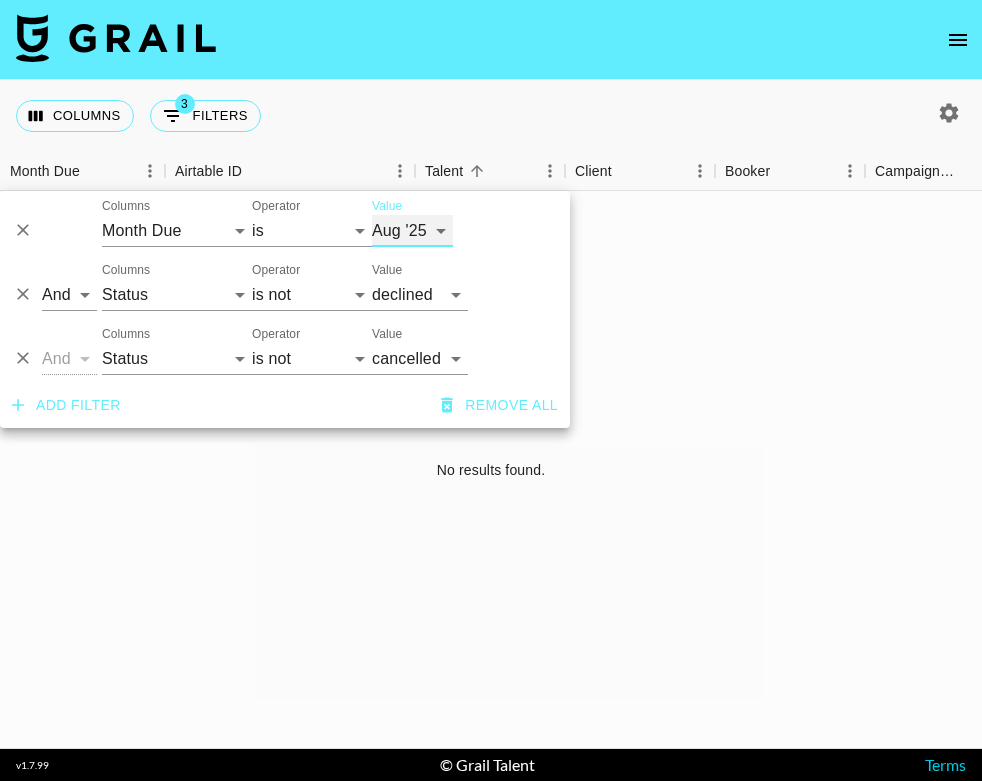 click on "Aug '26 Jul '26 Jun '26 May '26 Apr '26 Mar '26 Feb '26 Jan '26 Dec '25 Nov '25 Oct '25 Sep '25 Aug '25 Jul '25 Jun '25 May '25 Apr '25 Mar '25 Feb '25 Jan '25 Dec '24 Nov '24 Oct '24 Sep '24 Aug '24" at bounding box center (412, 231) 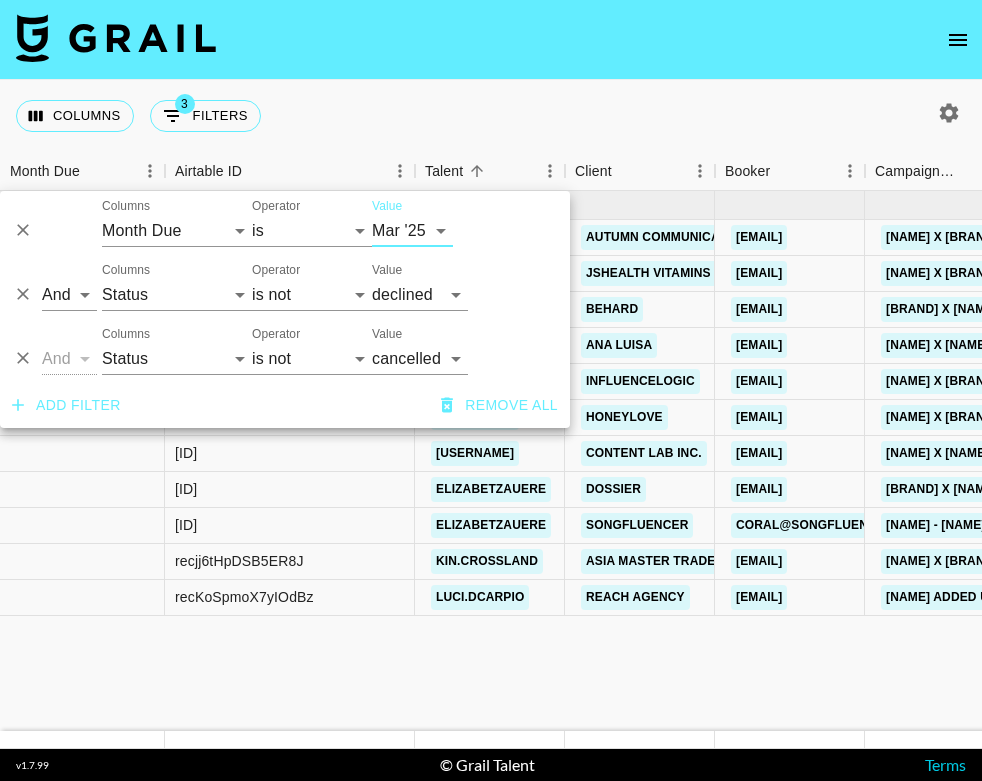click on "[NAME] & [NAME] x [BRAND] ([MONTH] [YEAR]) [MONTH] '[YEAR] $ [PRICE] $ [PRICE] approved https://www.instagram.com/p/[ID]/ [ID]Agreement [NAME] .docx.pdf yes https://in.xero.com/[ID] [ID] [USERNAME] [BRAND] [EMAIL] [NAME] x [BRAND] [MONTH] '[YEAR] $ [PRICE] $ [PRICE] approved https://www.tiktok.com/@[USERNAME]/video/[ID] [NAME] X [BRAND].pdf yes https://in.xero.com/[ID] [ID] [USERNAME] [BRAND] [EMAIL] [NAME] x [BRAND] [MONTH] '[YEAR] $ [PRICE] $ [PRICE] approved https://www.tiktok.com/@[USERNAME]/video/[ID]?_r=1&_t=[ID] Screenshot [DATE] at [TIME].png yes https://in.xero.com/[ID] [ID] [USERNAME] [BRAND] [EMAIL] [NAME] x [BRAND] [MONTH] '[YEAR]" at bounding box center (1210, 461) 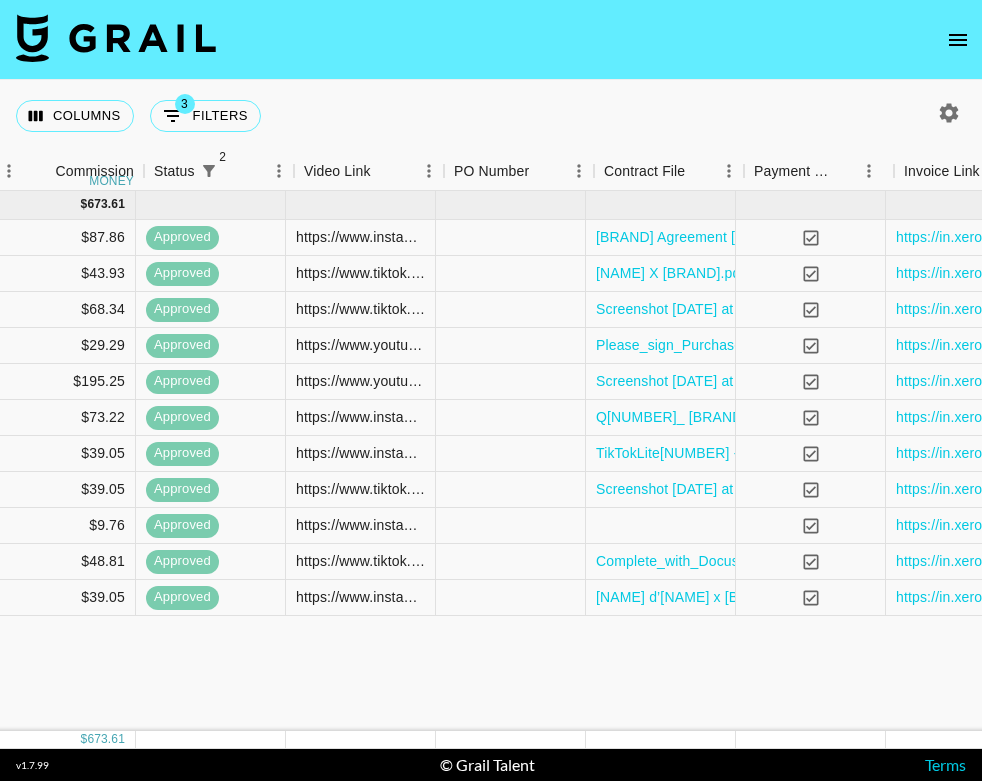 scroll, scrollTop: 0, scrollLeft: 1293, axis: horizontal 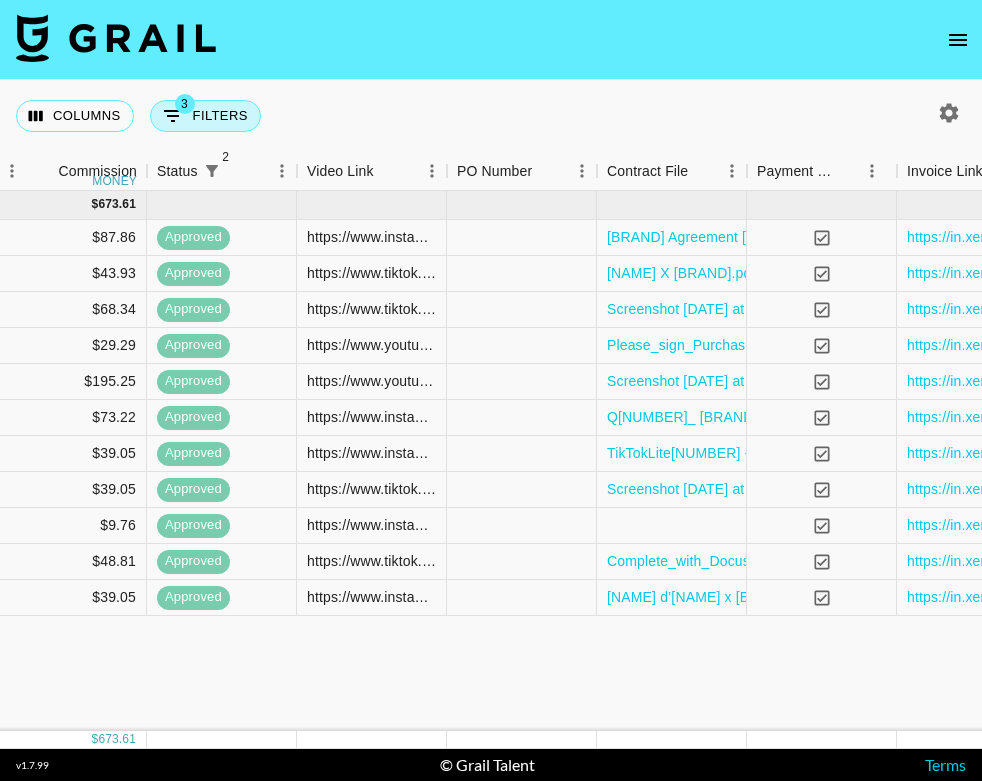 click on "3 Filters" at bounding box center (205, 116) 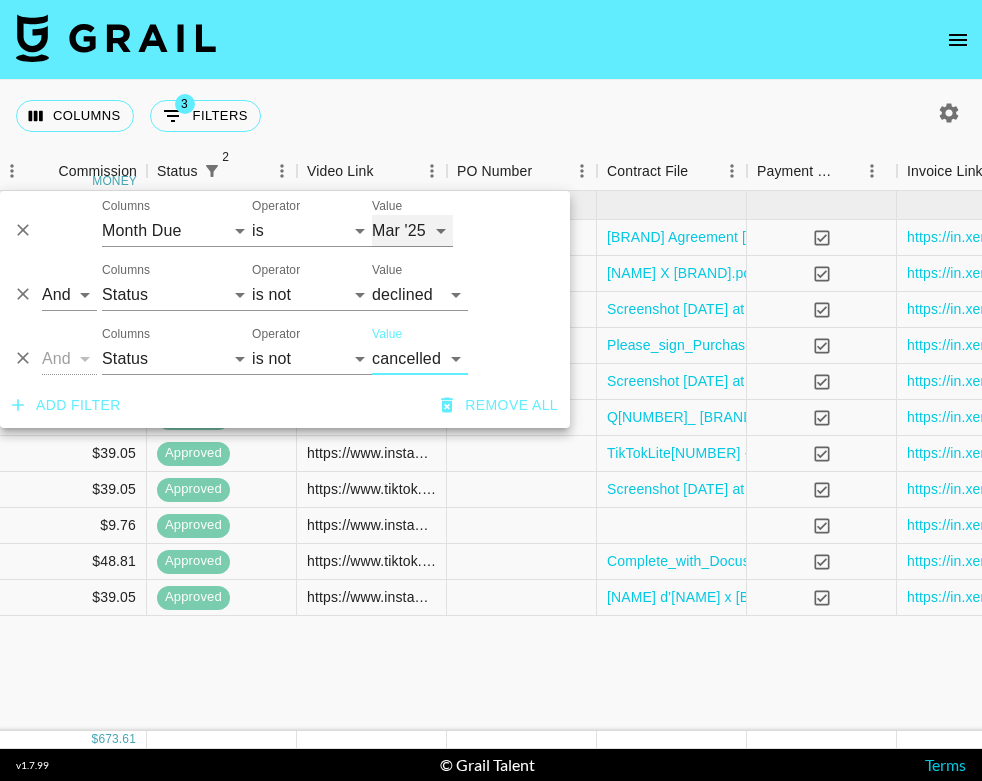 click on "Aug '26 Jul '26 Jun '26 May '26 Apr '26 Mar '26 Feb '26 Jan '26 Dec '25 Nov '25 Oct '25 Sep '25 Aug '25 Jul '25 Jun '25 May '25 Apr '25 Mar '25 Feb '25 Jan '25 Dec '24 Nov '24 Oct '24 Sep '24 Aug '24" at bounding box center [412, 231] 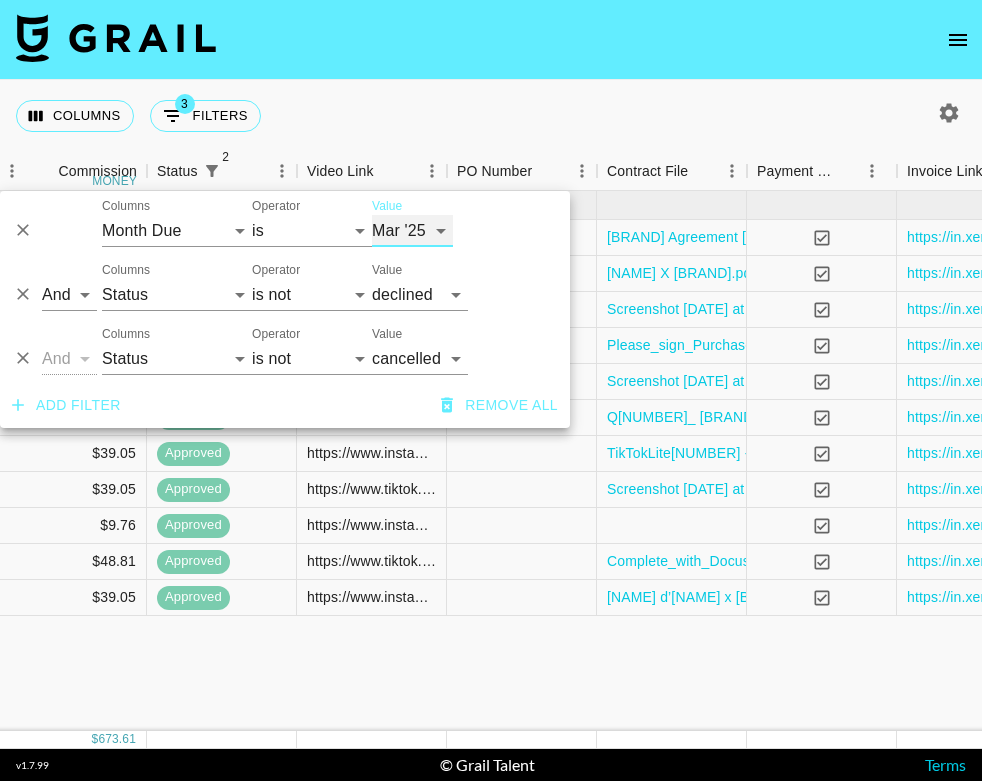 select on "Apr '25" 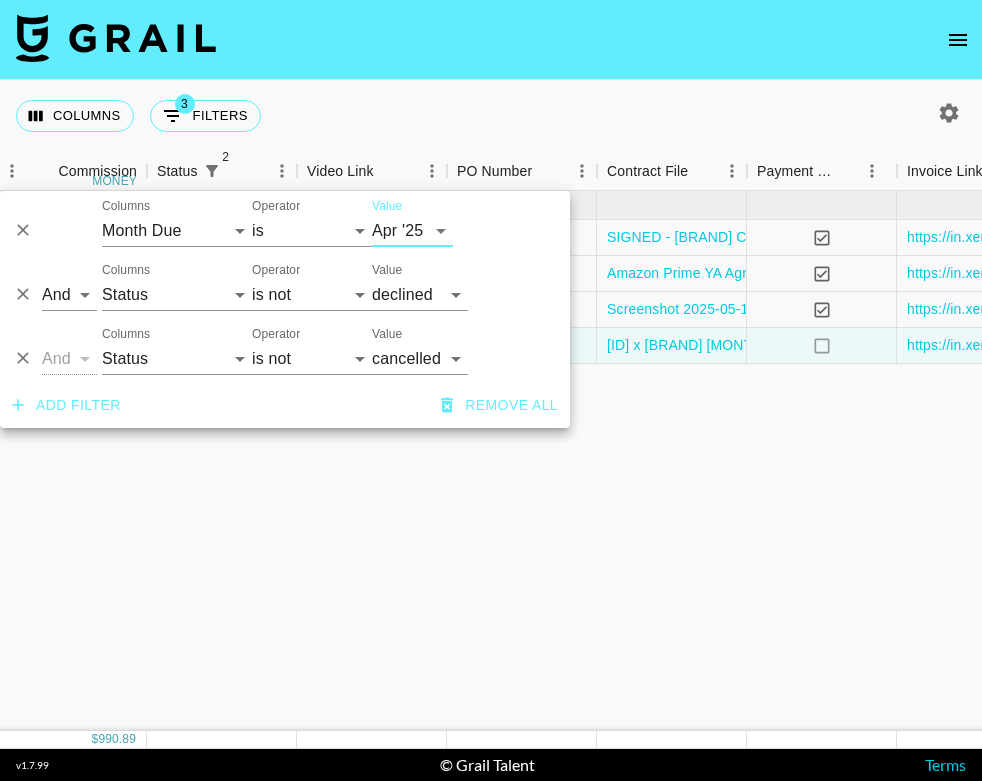 click on "Columns 3 Filters + Booking" at bounding box center (491, 116) 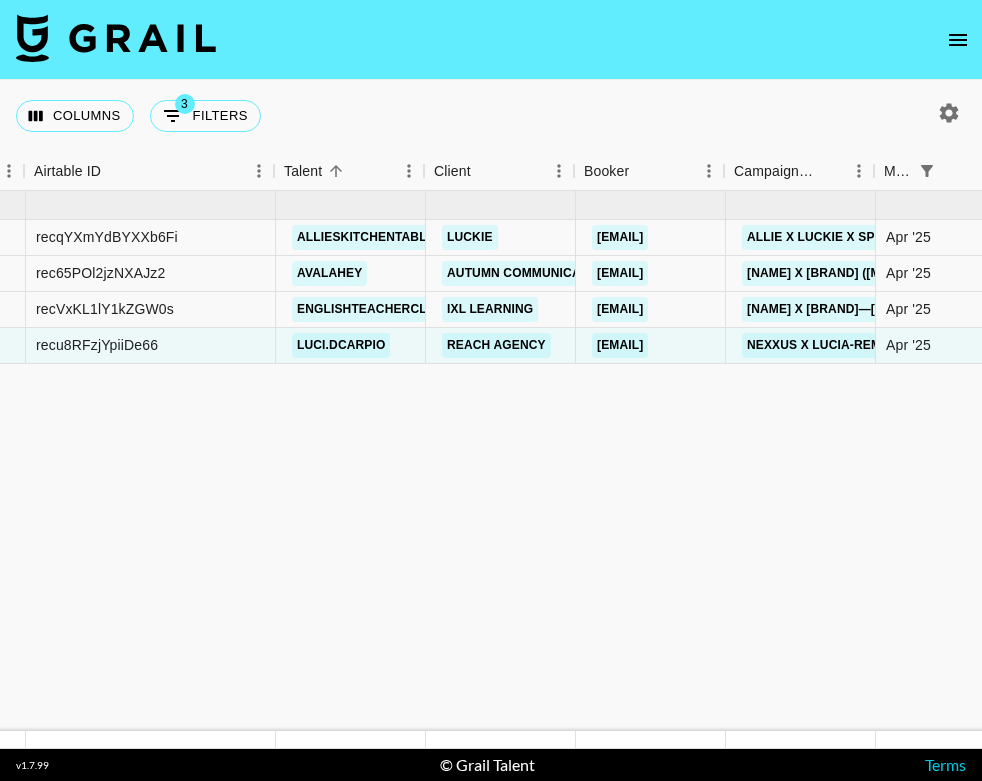 scroll, scrollTop: 0, scrollLeft: 135, axis: horizontal 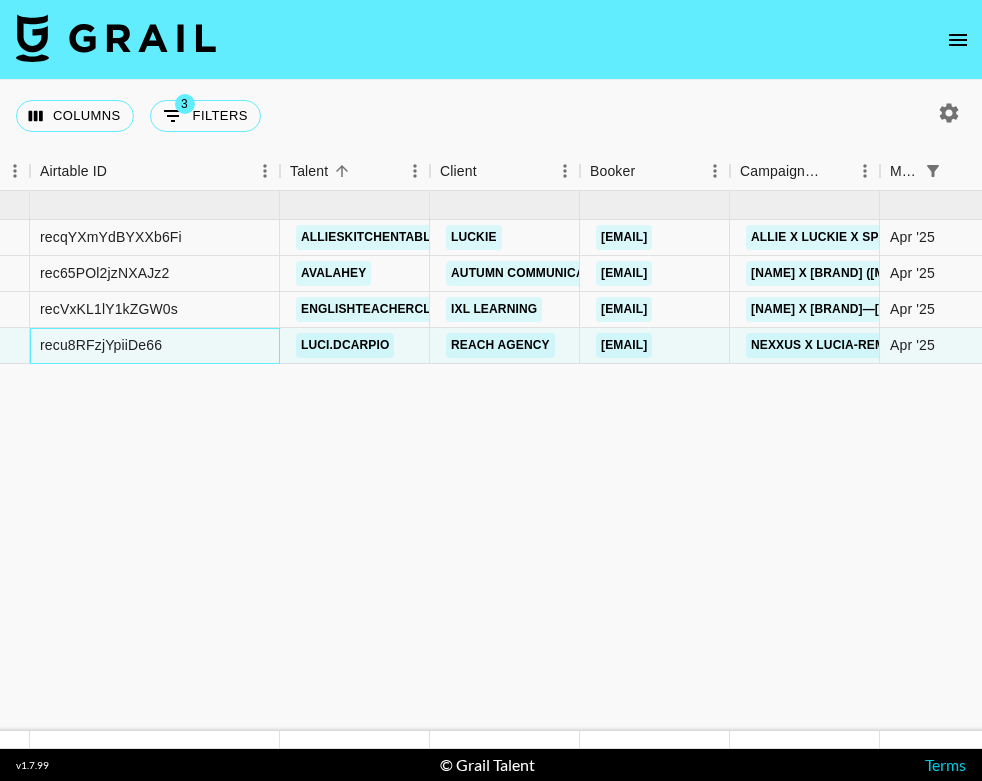 click on "recu8RFzjYpiiDe66" at bounding box center (101, 345) 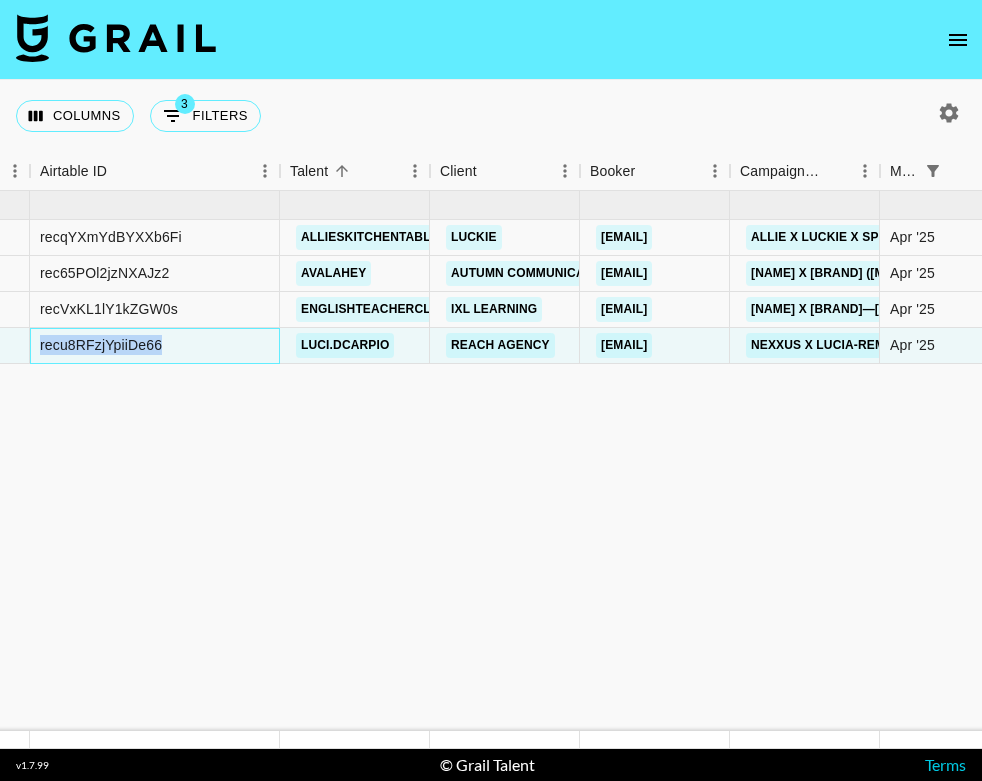 copy on "recu8RFzjYpiiDe66" 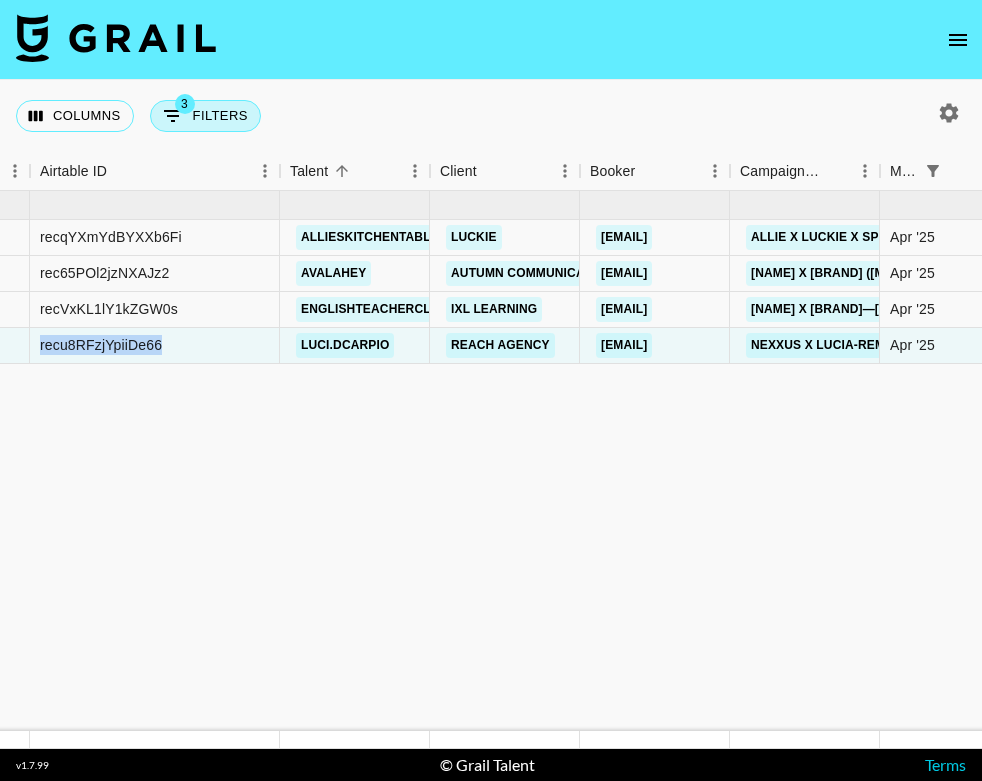 click on "3 Filters" at bounding box center [205, 116] 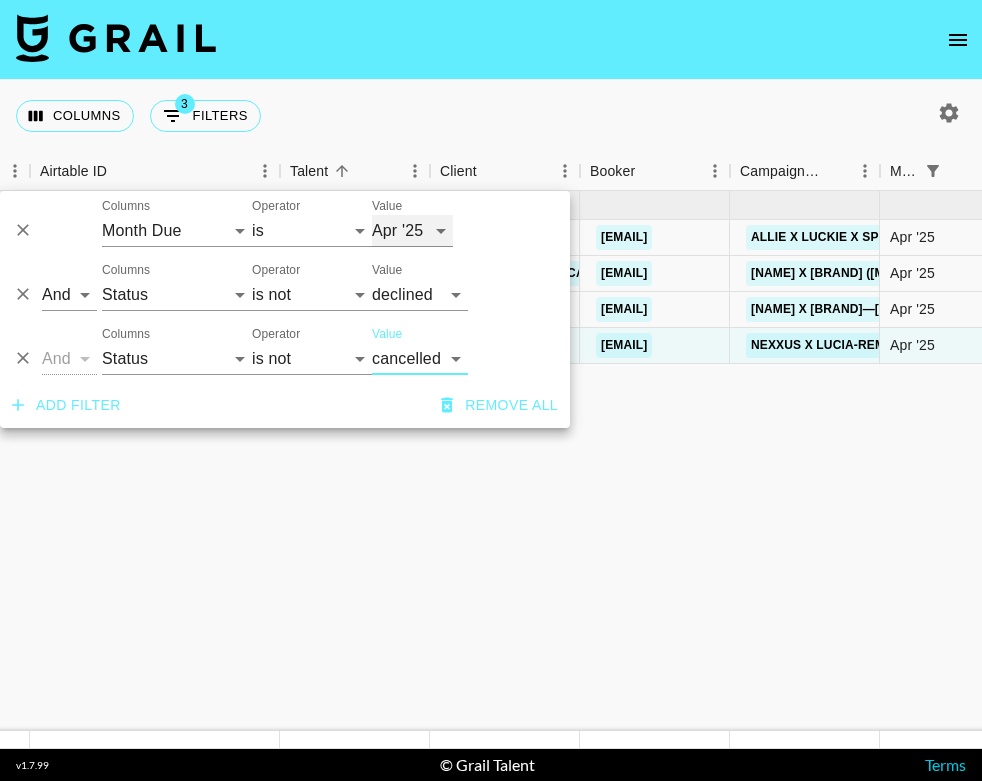click on "Aug '26 Jul '26 Jun '26 May '26 Apr '26 Mar '26 Feb '26 Jan '26 Dec '25 Nov '25 Oct '25 Sep '25 Aug '25 Jul '25 Jun '25 May '25 Apr '25 Mar '25 Feb '25 Jan '25 Dec '24 Nov '24 Oct '24 Sep '24 Aug '24" at bounding box center (412, 231) 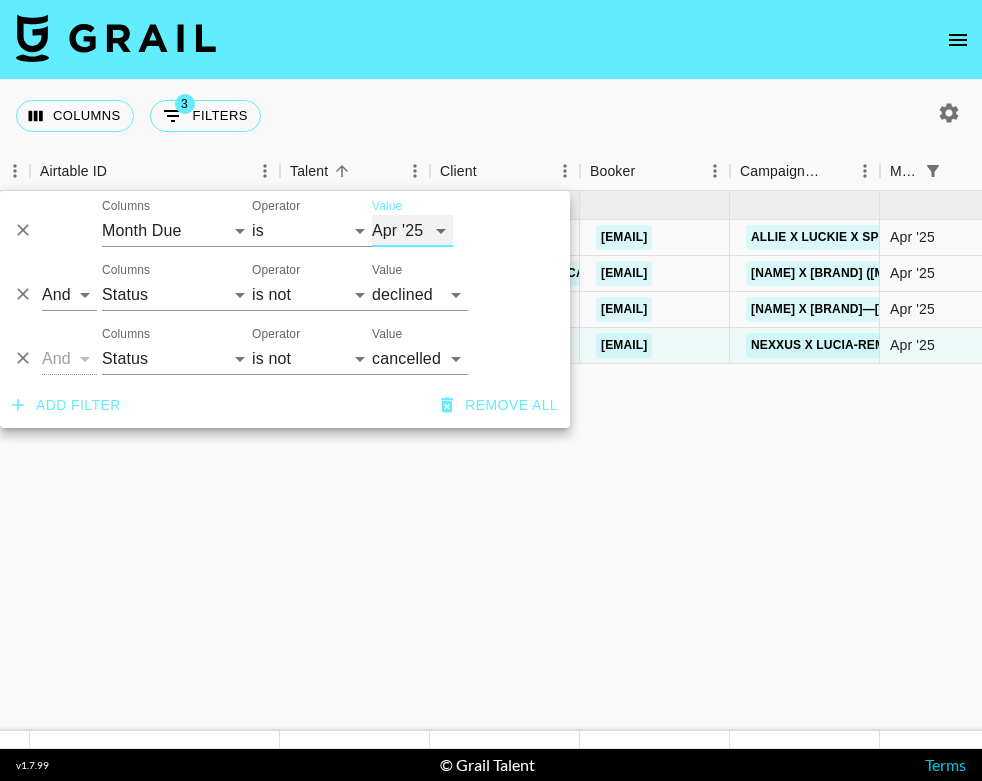 select on "May '25" 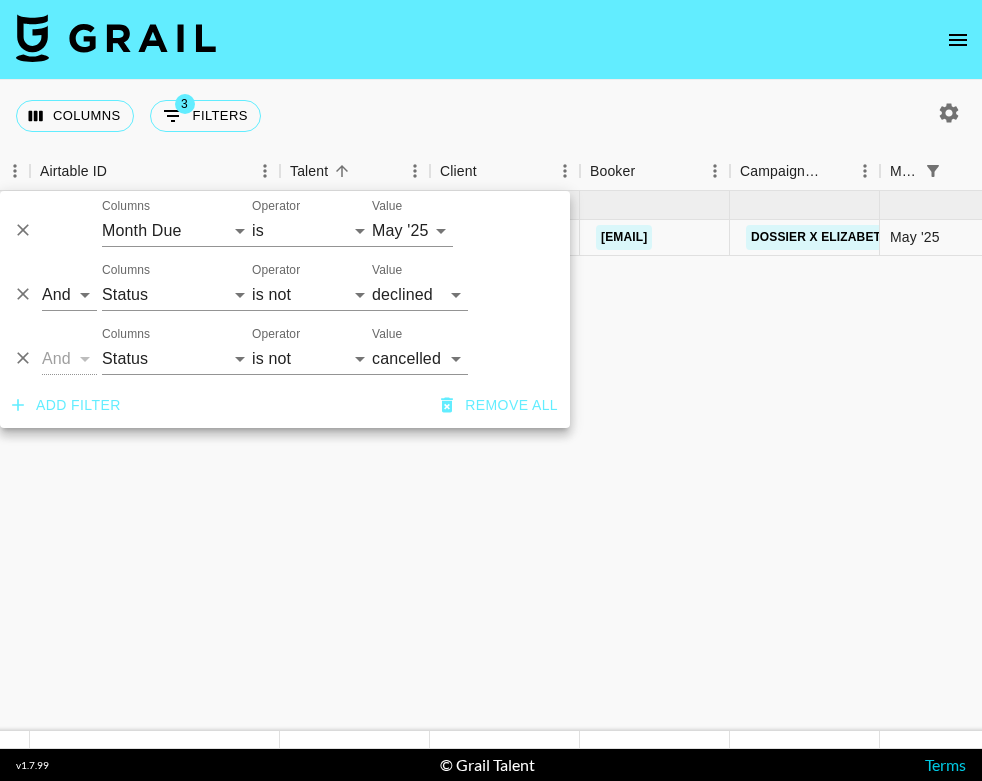 click on "[MONTH] '[YEAR]  ( [NUMBER] ) $ [PRICE] $ [PRICE] [ID] [NAME] [BRAND] [EMAIL] [BRAND] x [NAME]—[MONTH] [MONTH] '[YEAR] $ [PRICE] $ [PRICE] approved https://www.tiktok.com/@[USERNAME]/video/[ID]?_t=[ID]&_r=1 [BRAND] TikTok paid Contract [YEAR] - [NAME].docx no https://in.xero.com/[ID]" at bounding box center [1075, 461] 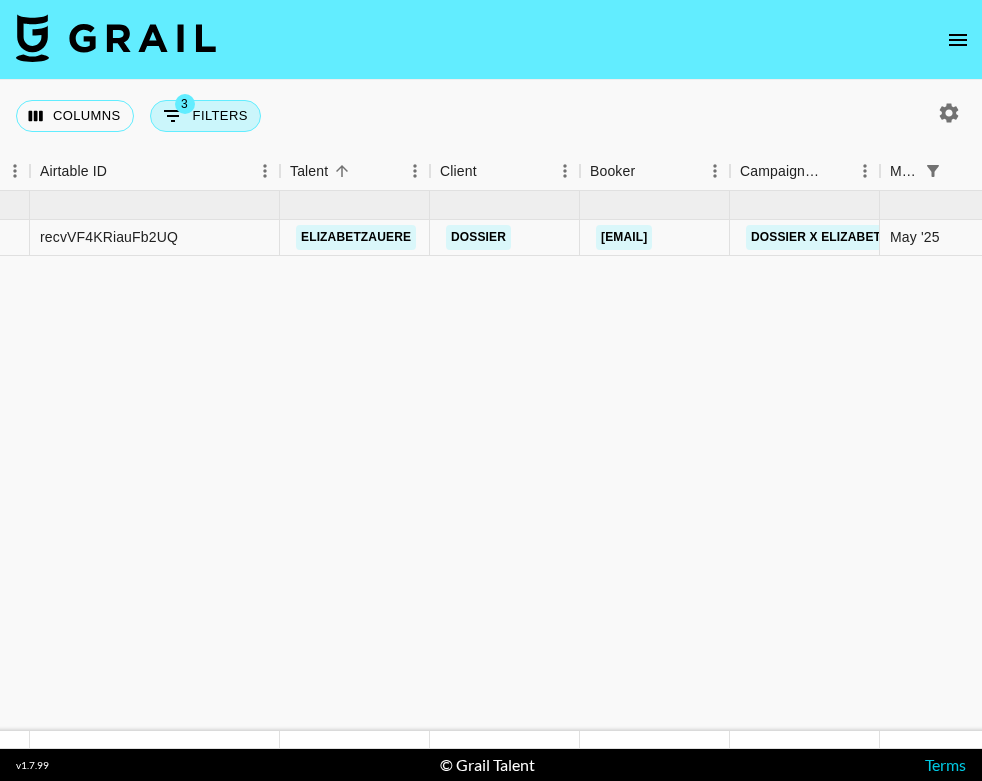 click on "3" at bounding box center (185, 104) 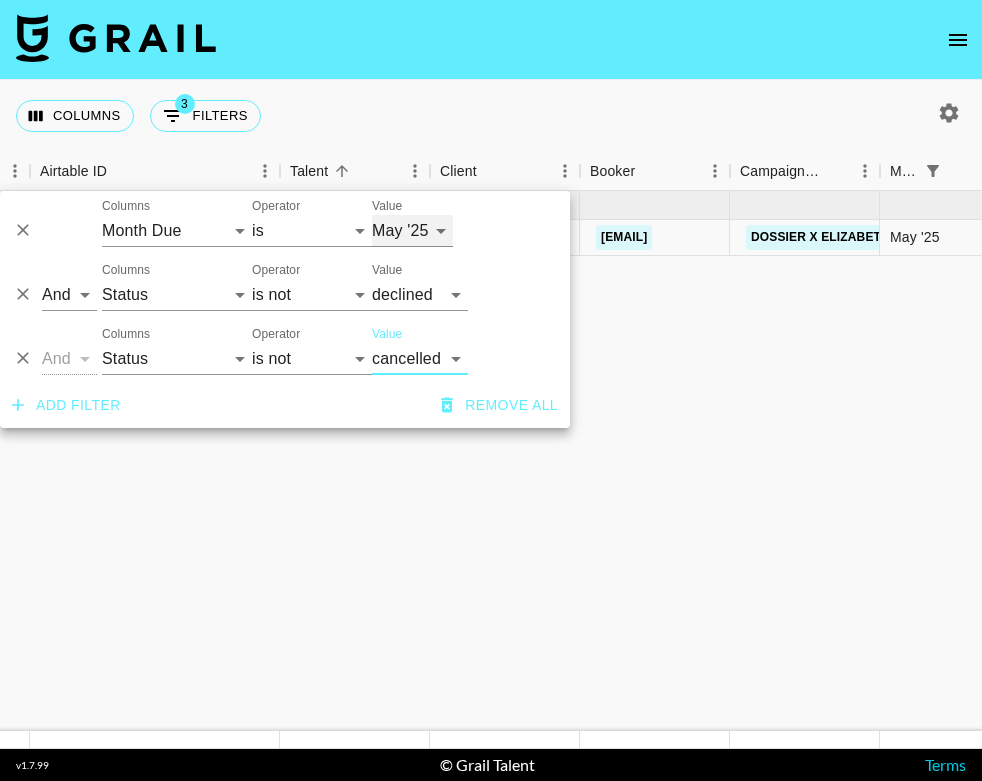 click on "Aug '26 Jul '26 Jun '26 May '26 Apr '26 Mar '26 Feb '26 Jan '26 Dec '25 Nov '25 Oct '25 Sep '25 Aug '25 Jul '25 Jun '25 May '25 Apr '25 Mar '25 Feb '25 Jan '25 Dec '24 Nov '24 Oct '24 Sep '24 Aug '24" at bounding box center [412, 231] 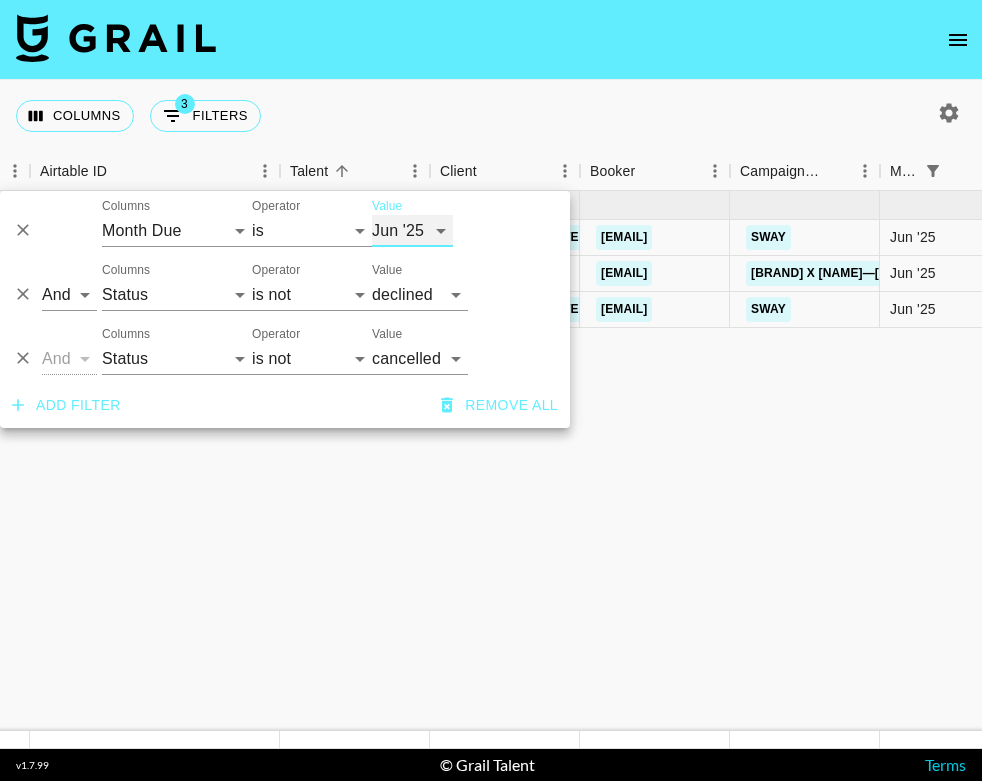 click on "Aug '26 Jul '26 Jun '26 May '26 Apr '26 Mar '26 Feb '26 Jan '26 Dec '25 Nov '25 Oct '25 Sep '25 Aug '25 Jul '25 Jun '25 May '25 Apr '25 Mar '25 Feb '25 Jan '25 Dec '24 Nov '24 Oct '24 Sep '24 Aug '24" at bounding box center [412, 231] 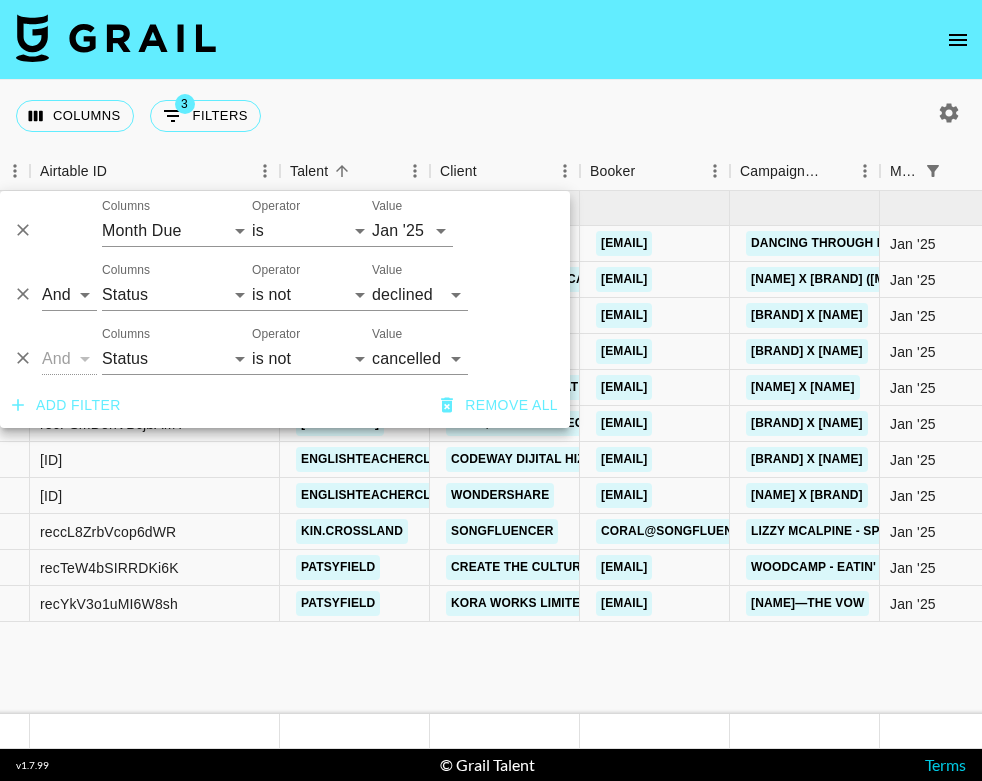 click on "[MONTH] '[YEAR]  ( [NUMBER] ) $ [PRICE] £ [PRICE] $ [PRICE] £ [PRICE] [ID] [USERNAME] [BRAND] [EMAIL] [BRAND] through life [MONTH] '[YEAR] $ [PRICE] $ [PRICE] approved https://www.tiktok.com/@[USERNAME]/video/[ID]?_r=1&_t=[ID] yes https://in.xero.com/[ID] [ID] [USERNAME] [BRAND] [EMAIL] [NAME] x [BRAND] ([MONTH] [YEAR]) [MONTH] '[YEAR] $ [PRICE] $ [PRICE] approved https://www.instagram.com/p/[ID]/ [BRAND] Agreement [NAME] .docx.pdf yes https://in.xero.com/[ID] [ID] [USERNAME] [BRAND] [EMAIL] [BRAND] x [NAME] [MONTH] '[YEAR] $ [PRICE] $ [PRICE] approved https://www.tiktok.com/@[USERNAME]/video/[ID]?is_from_webapp=1&sender_device=pc&web_id=[ID] Service Date: [MONTH] [YEAR] [DATE]_[NAME]_[USERNAME]-[BRAND]-Darkposted___TikTok_Influencer_Contract.pdf yes [ID] [USERNAME] yes" at bounding box center (1075, 452) 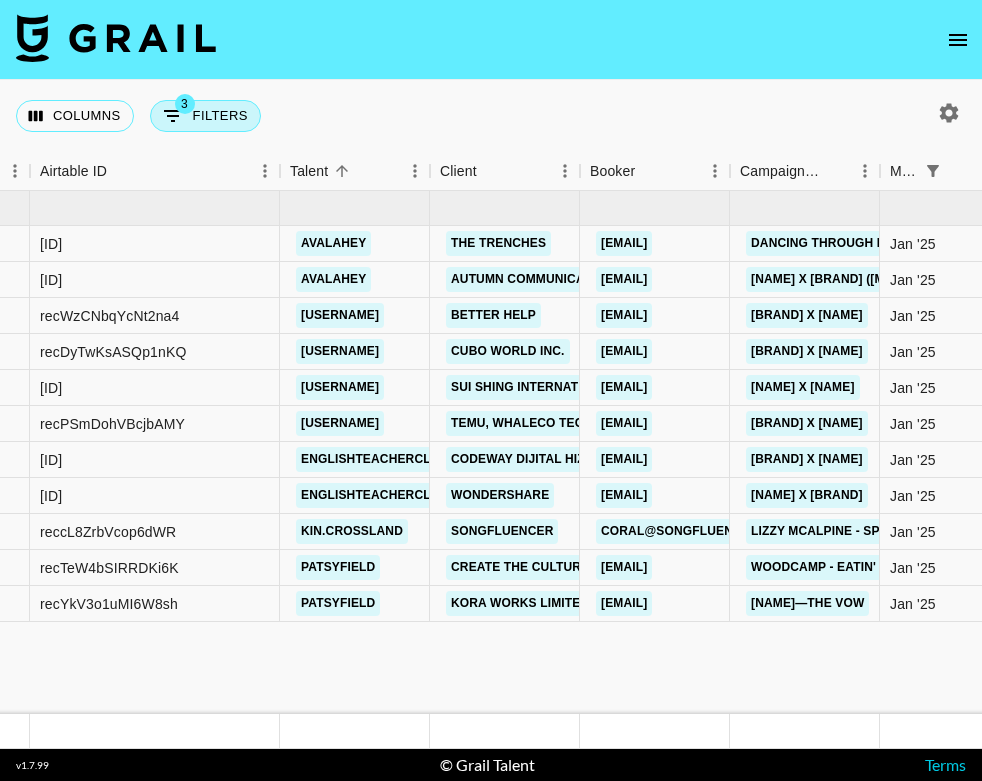 click on "3 Filters" at bounding box center [205, 116] 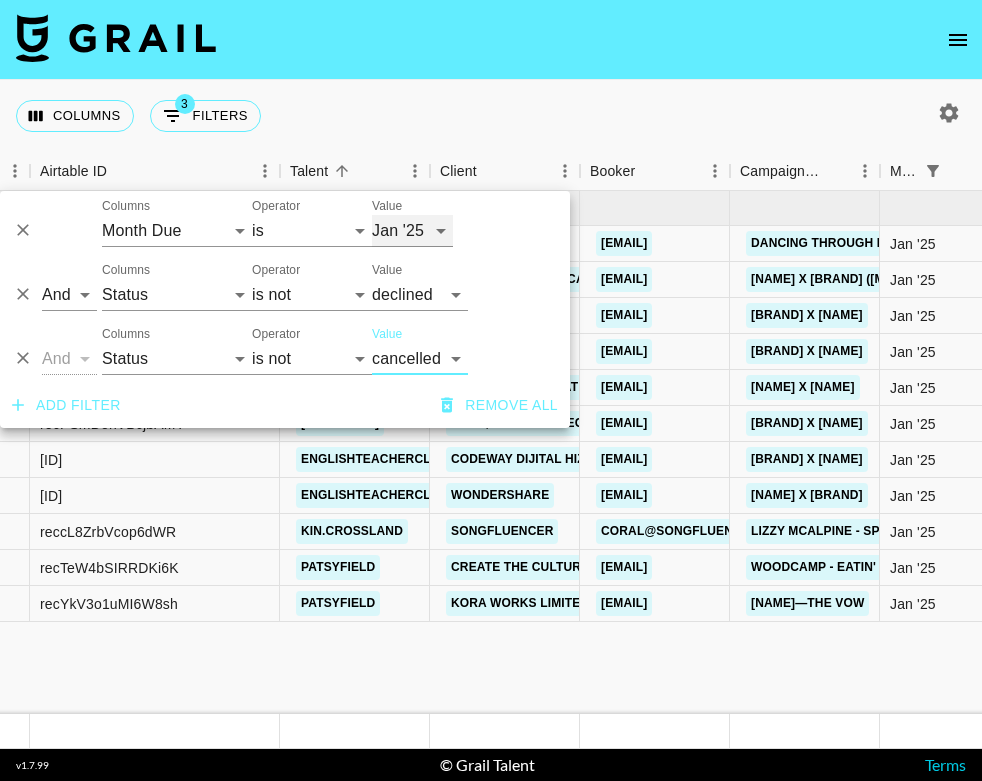 click on "Aug '26 Jul '26 Jun '26 May '26 Apr '26 Mar '26 Feb '26 Jan '26 Dec '25 Nov '25 Oct '25 Sep '25 Aug '25 Jul '25 Jun '25 May '25 Apr '25 Mar '25 Feb '25 Jan '25 Dec '24 Nov '24 Oct '24 Sep '24 Aug '24" at bounding box center (412, 231) 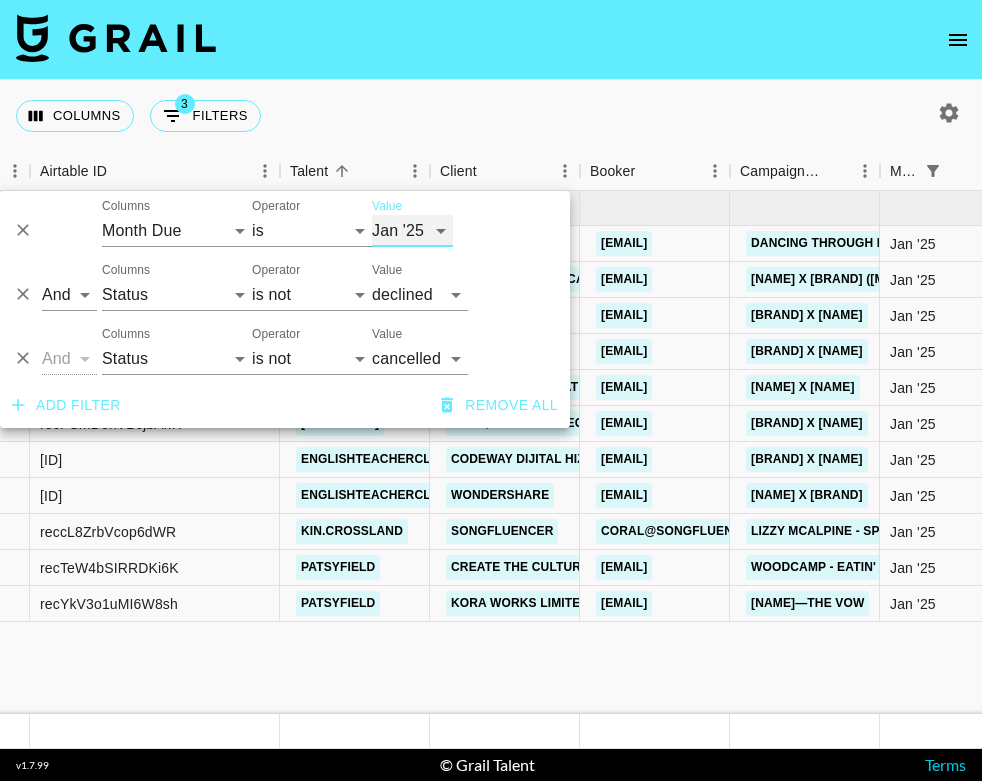 select on "Feb '25" 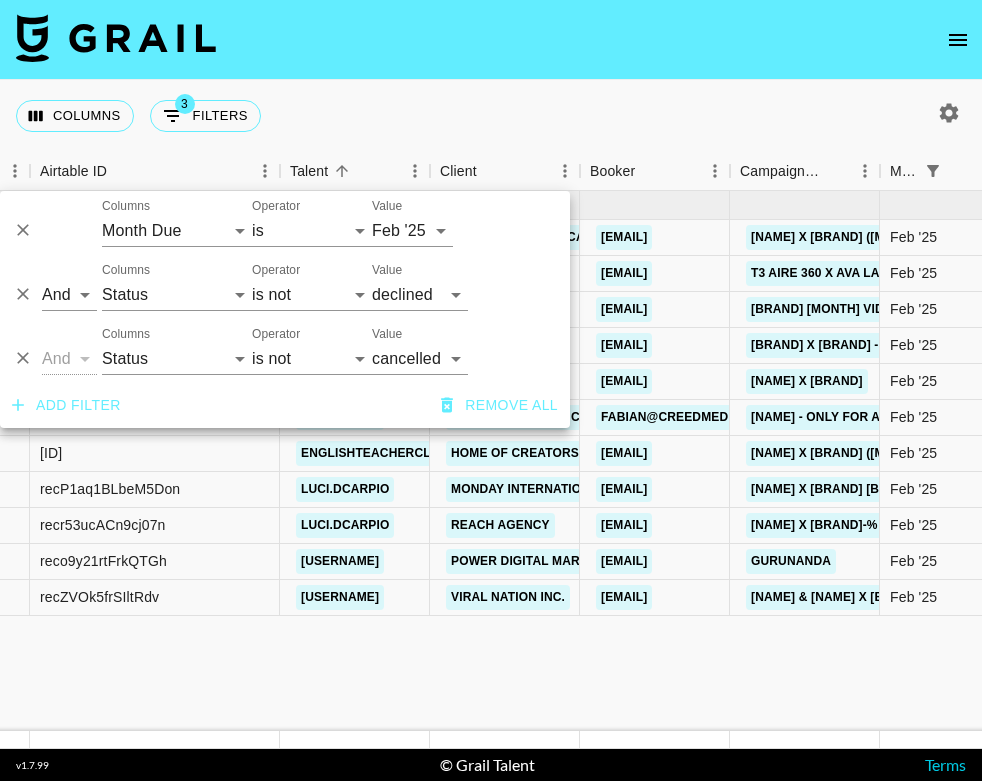click on "Columns 3 Filters + Booking" at bounding box center [491, 116] 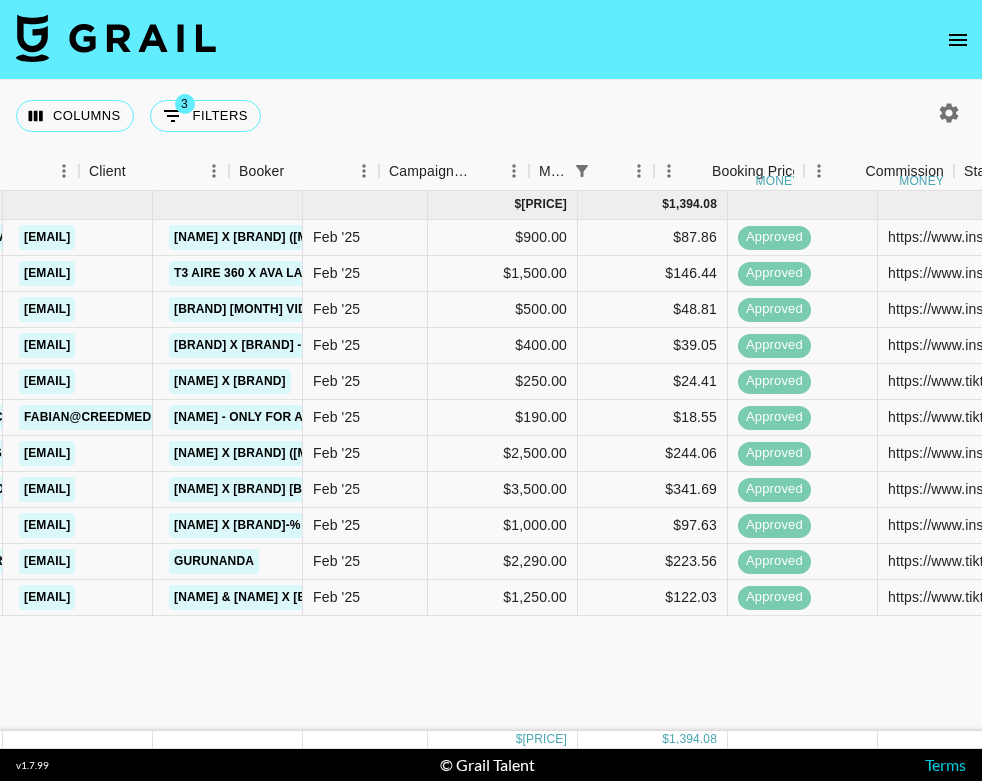 scroll, scrollTop: 0, scrollLeft: 251, axis: horizontal 